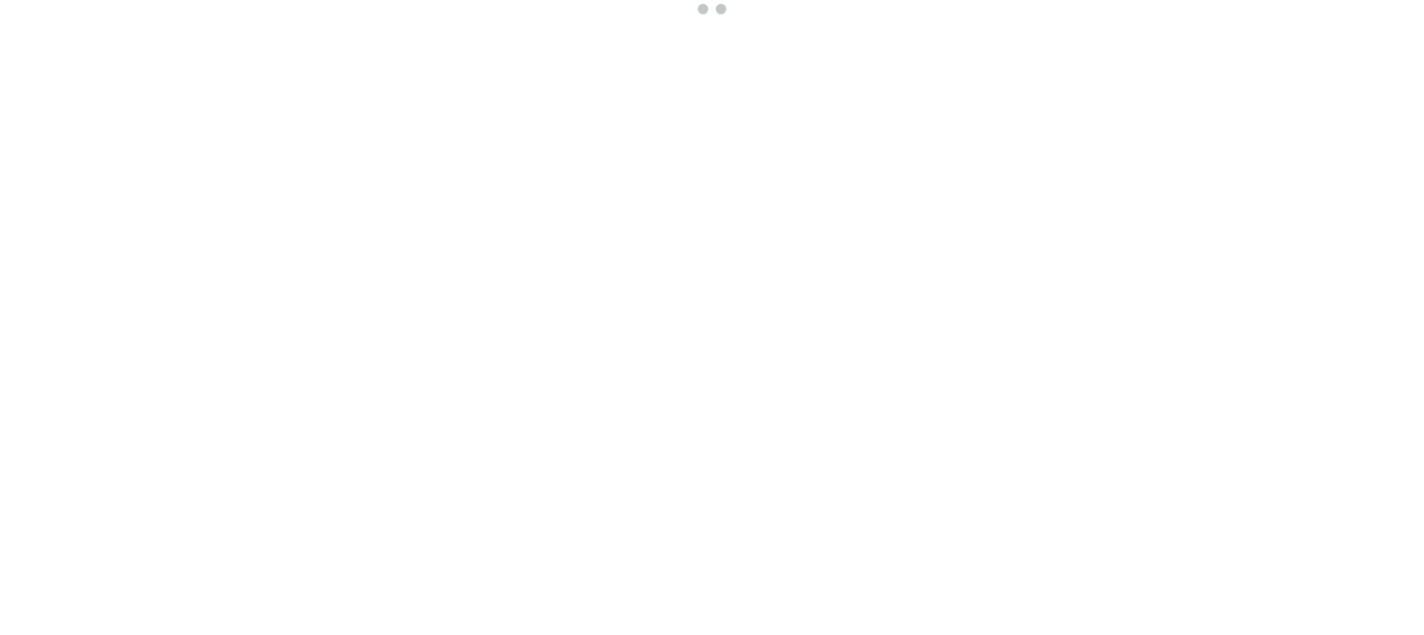 scroll, scrollTop: 0, scrollLeft: 0, axis: both 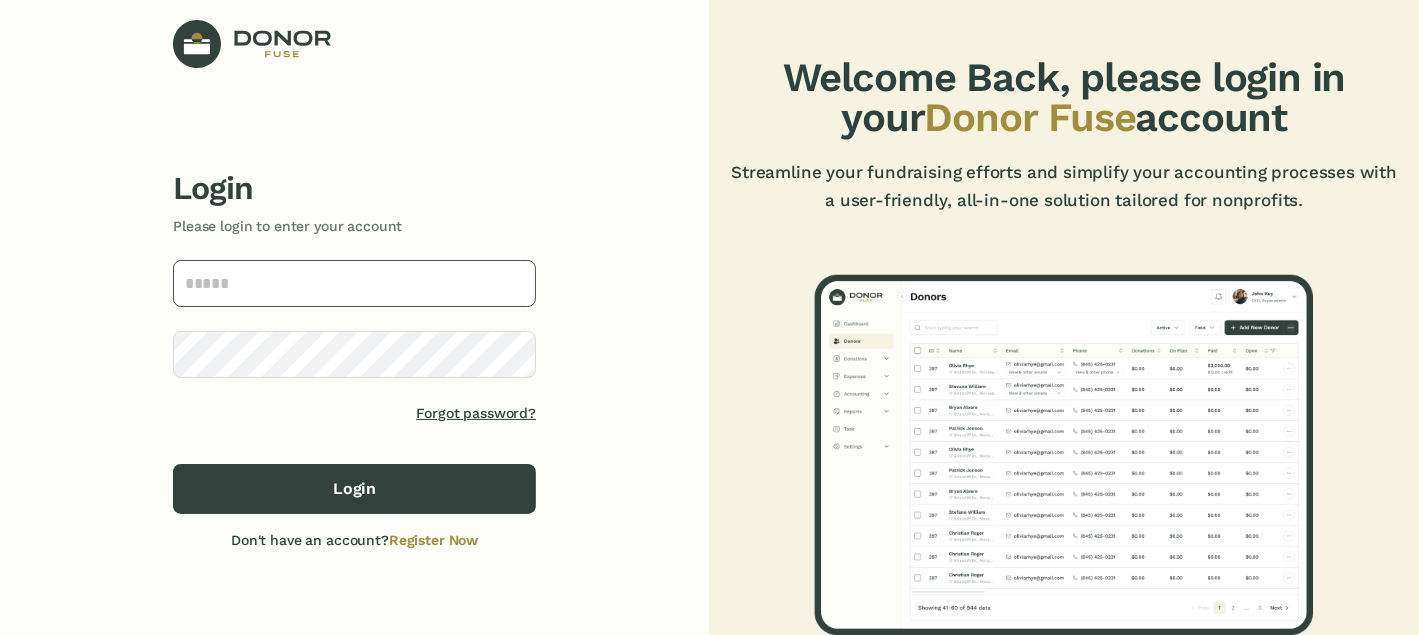 click at bounding box center [354, 283] 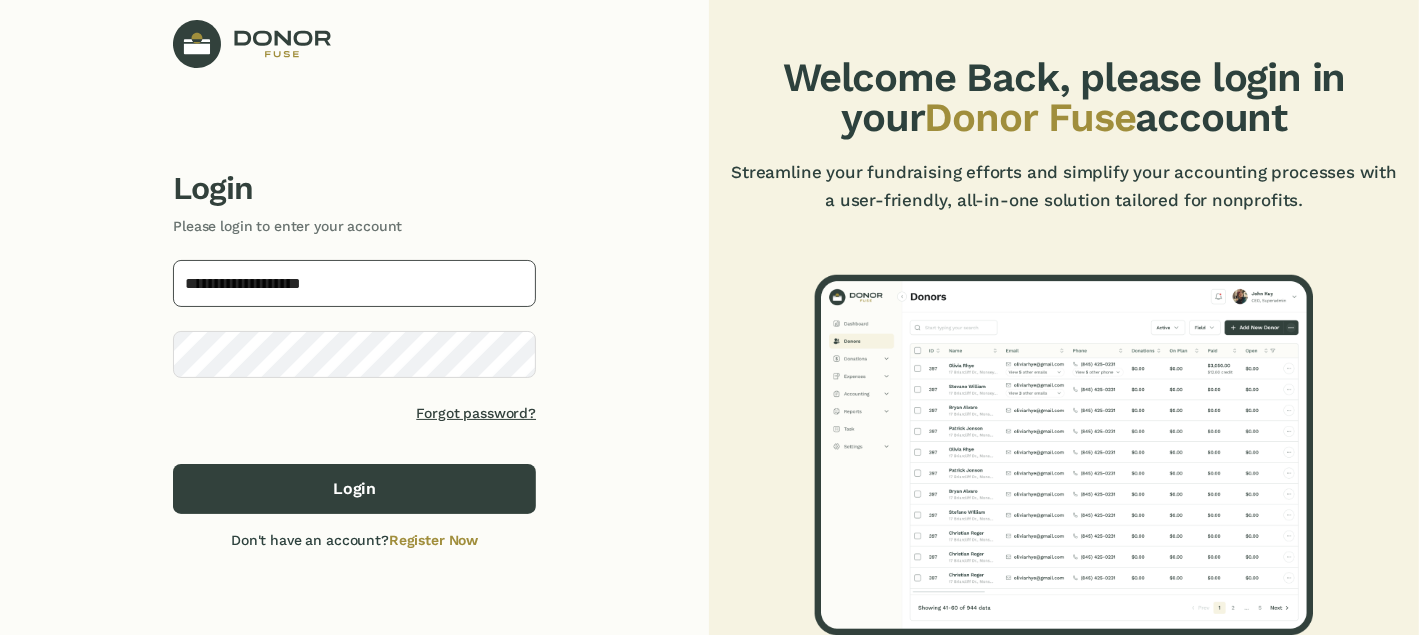 type on "**********" 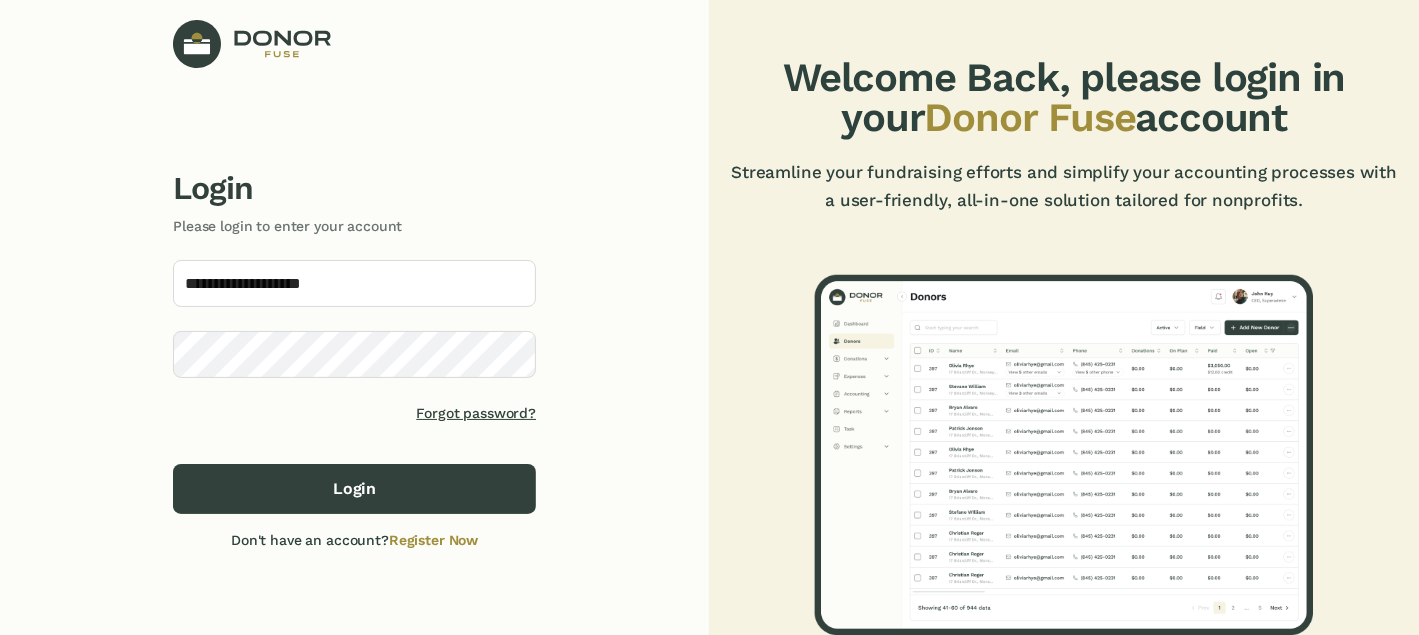 click on "**********" at bounding box center [354, 347] 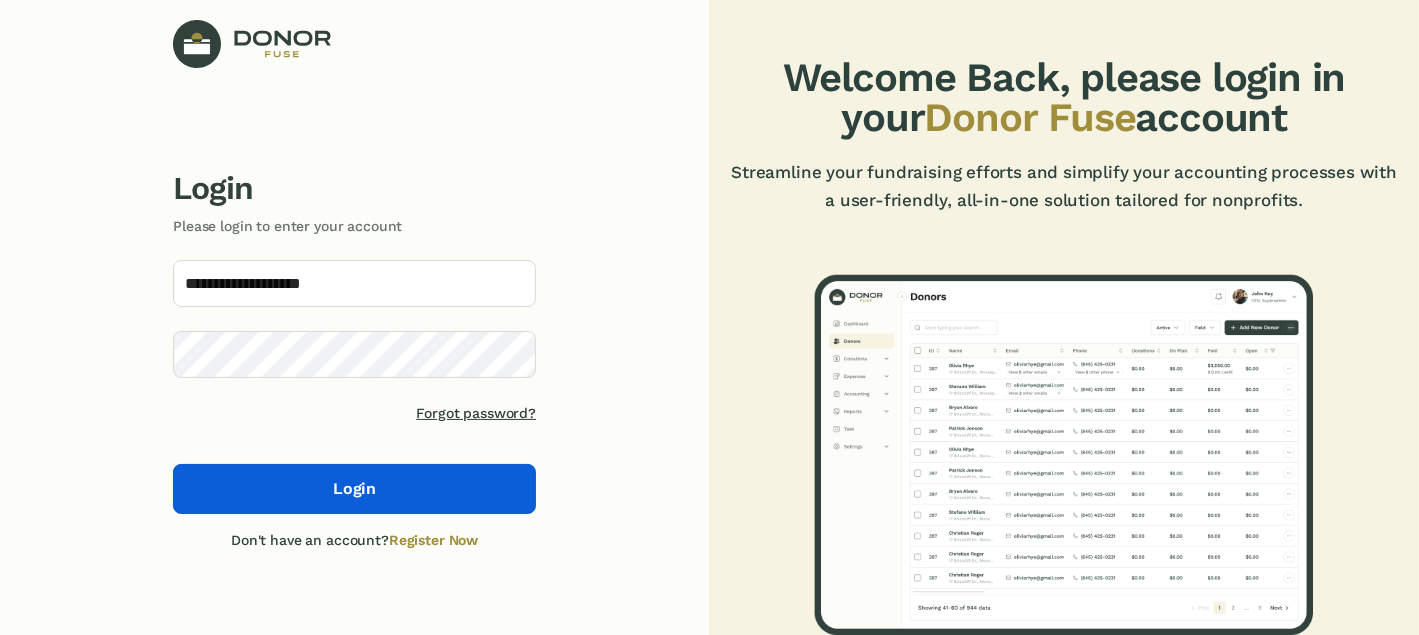 click on "Login" at bounding box center (354, 489) 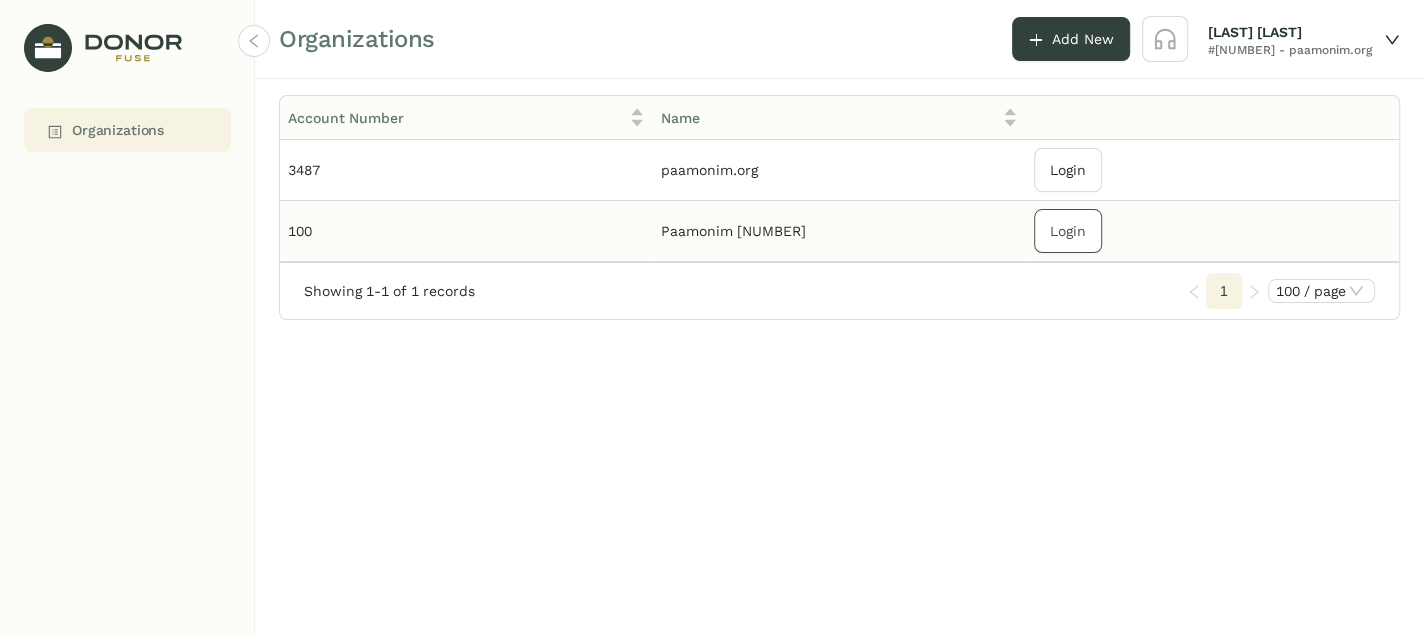 click on "Login" at bounding box center (1068, 170) 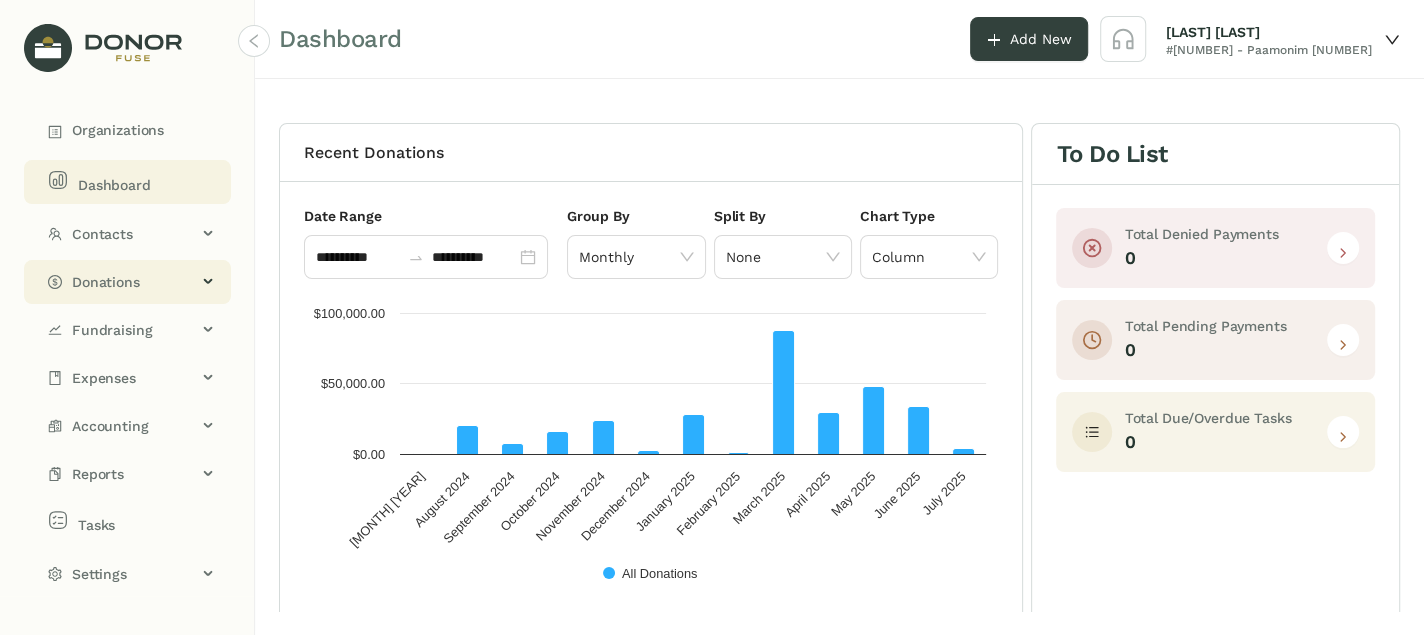click on "Donations" at bounding box center [134, 282] 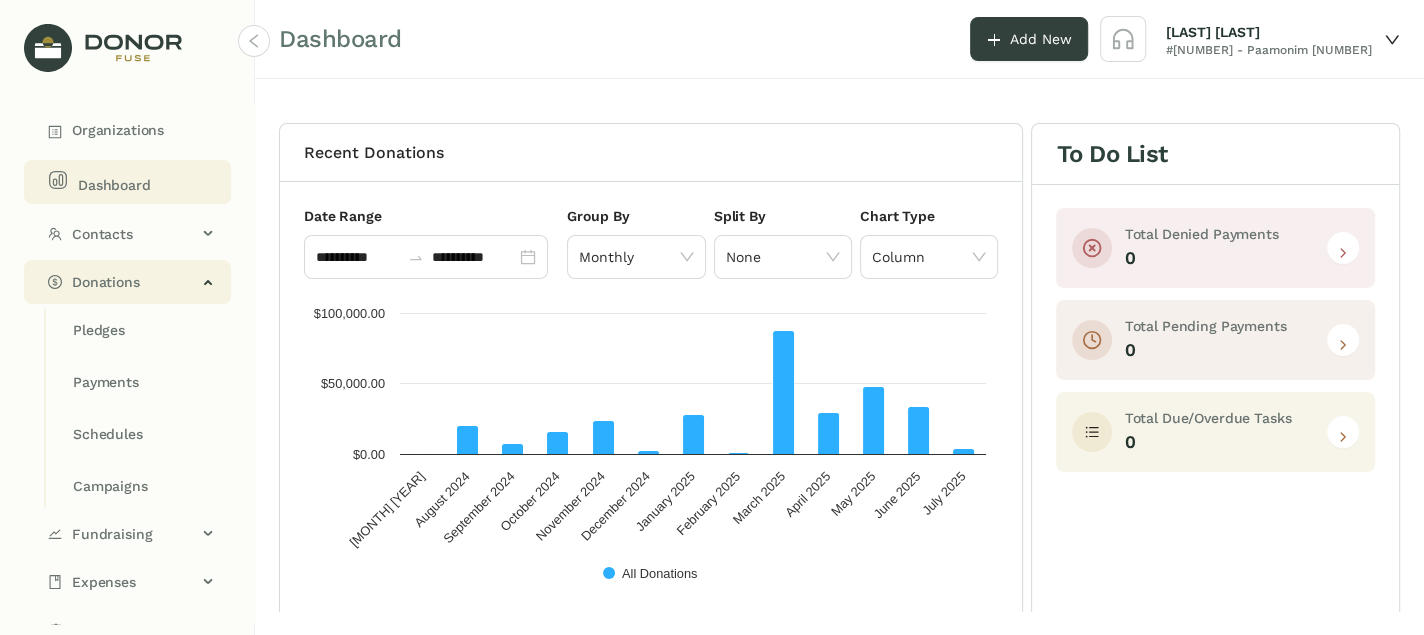 click on "Donations" at bounding box center (134, 282) 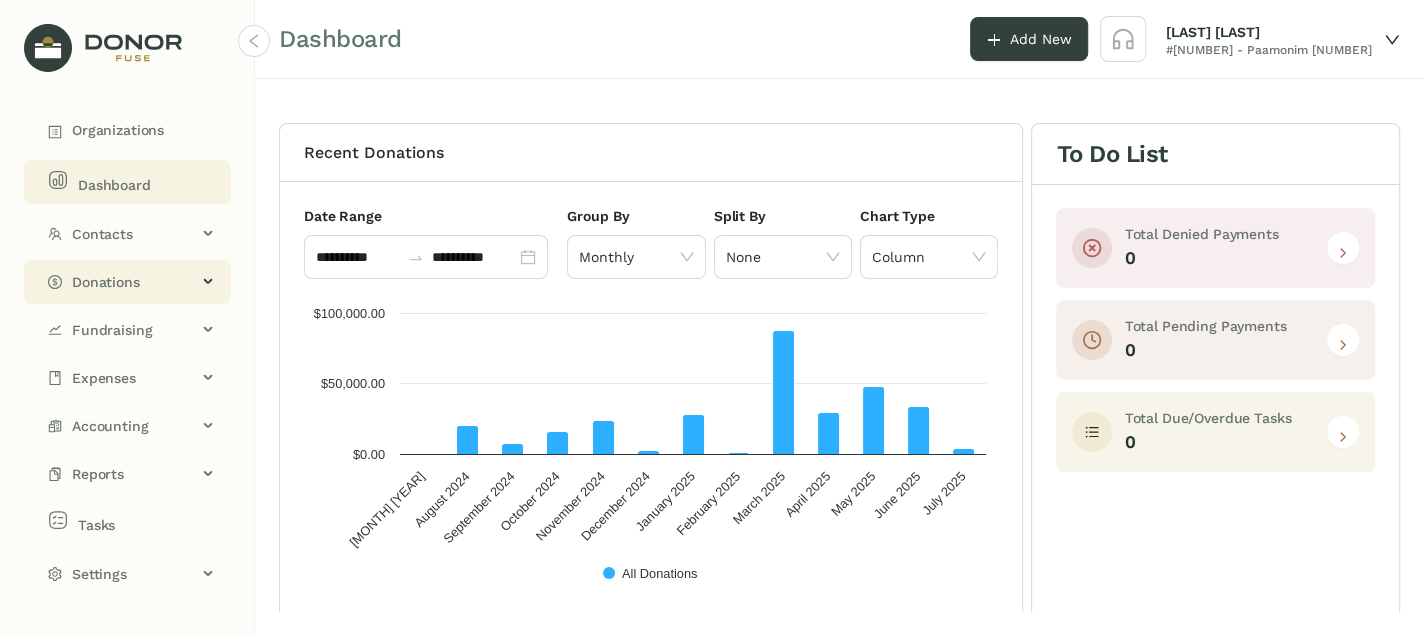 click on "Donations" at bounding box center [134, 234] 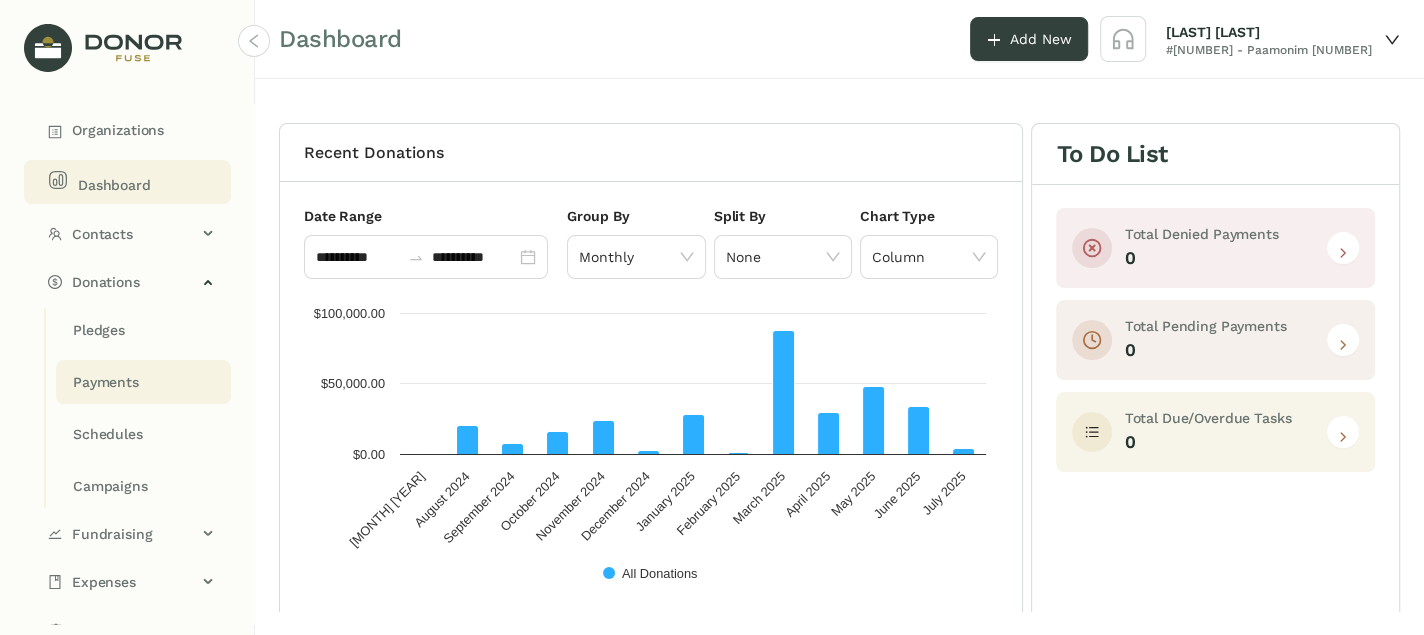 click on "Payments" at bounding box center [99, 330] 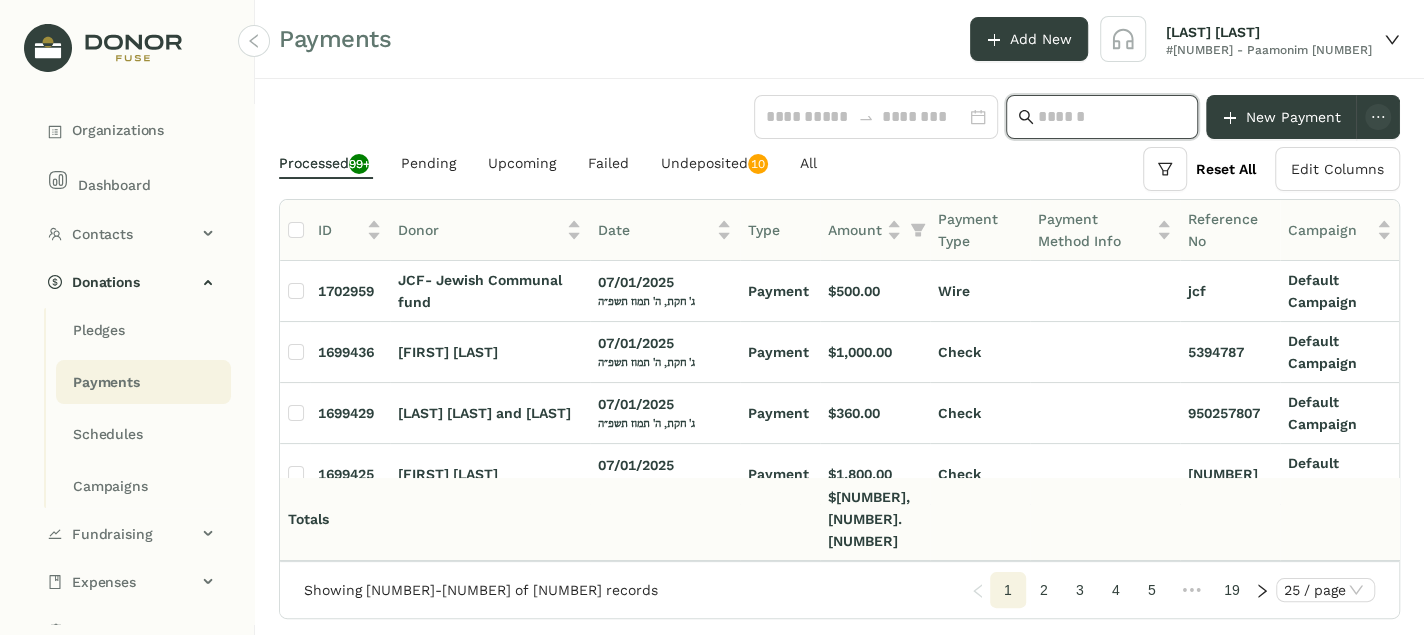click at bounding box center [1112, 117] 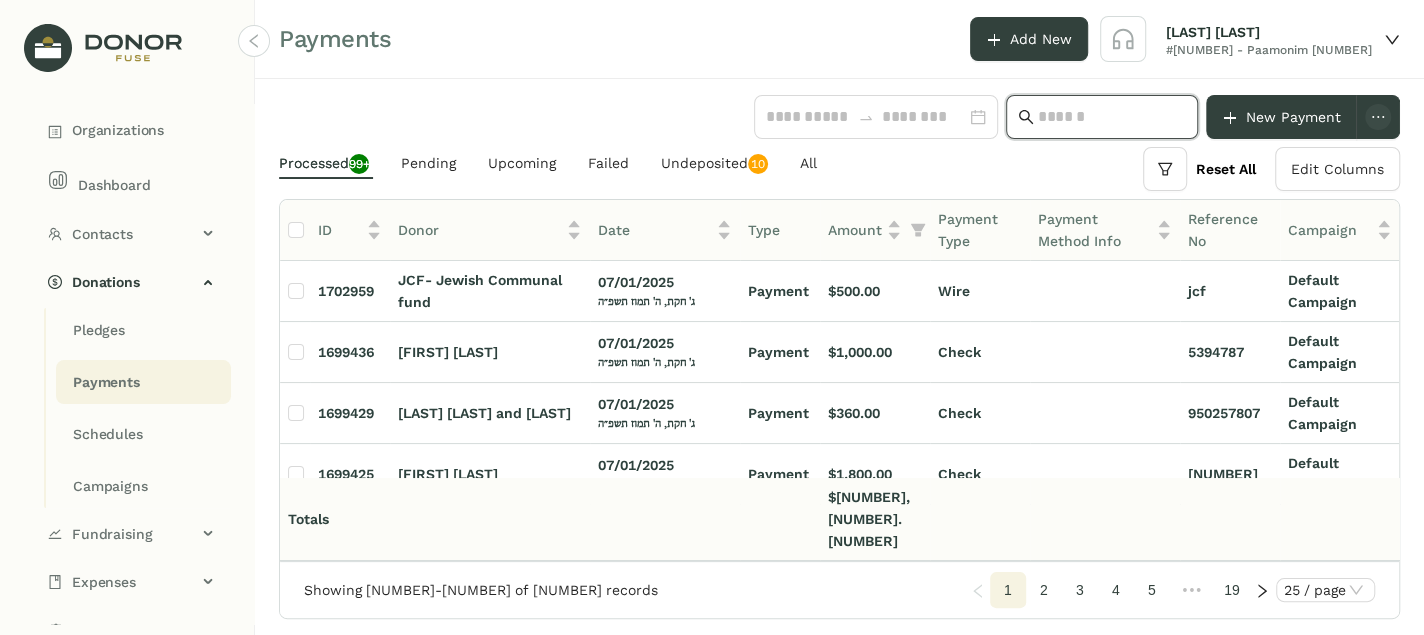 click at bounding box center [1112, 117] 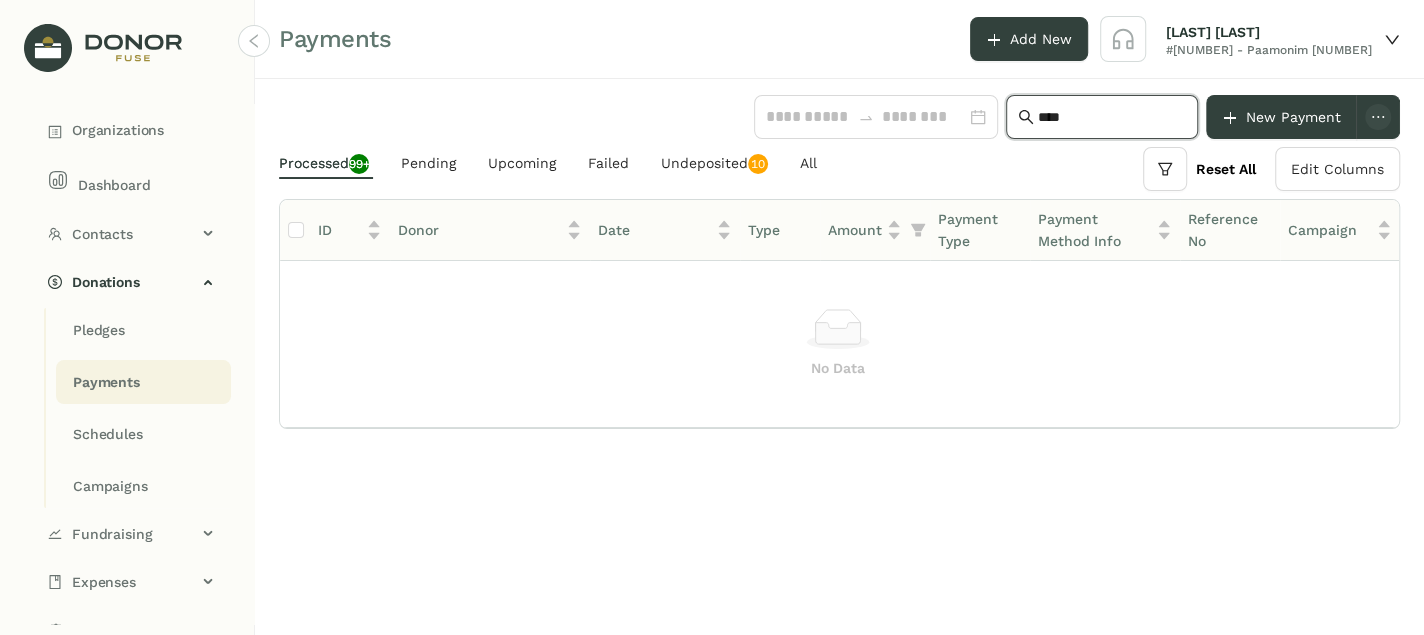 type on "****" 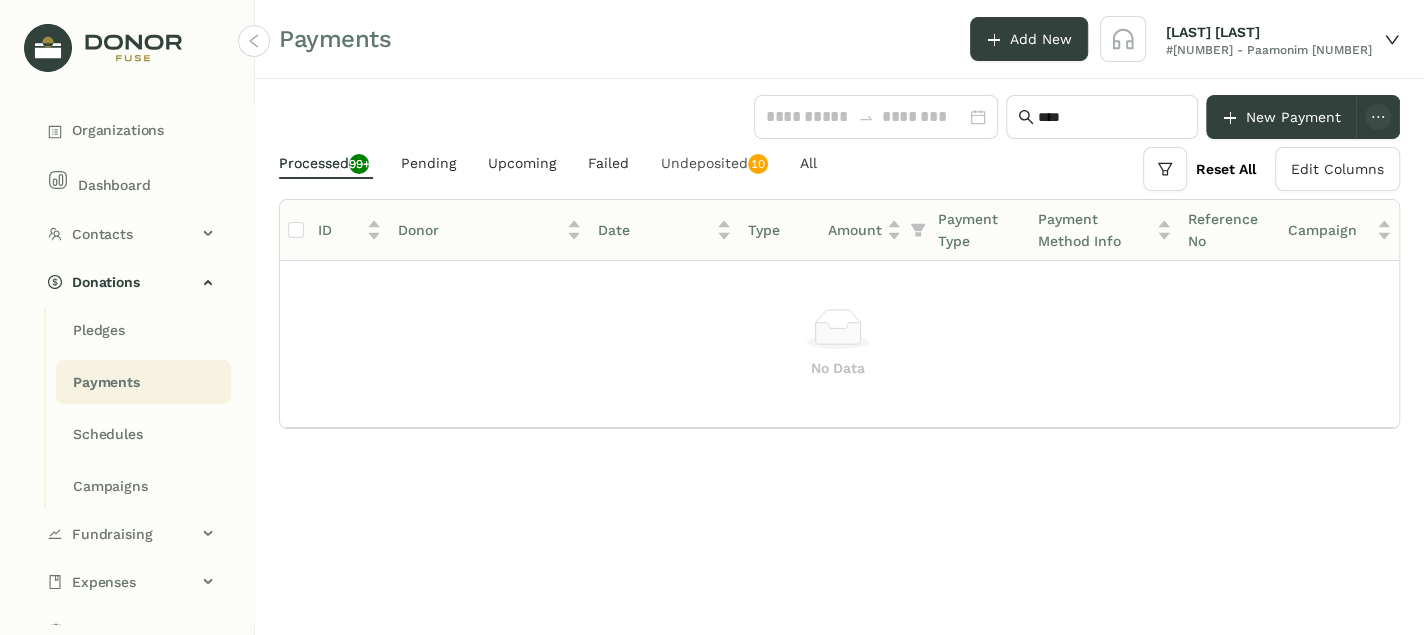 click on "Undeposited   0   1   2   3   4   5   6   7   8   9   0   1   2   3   4   5   6   7   8   9" at bounding box center (714, 163) 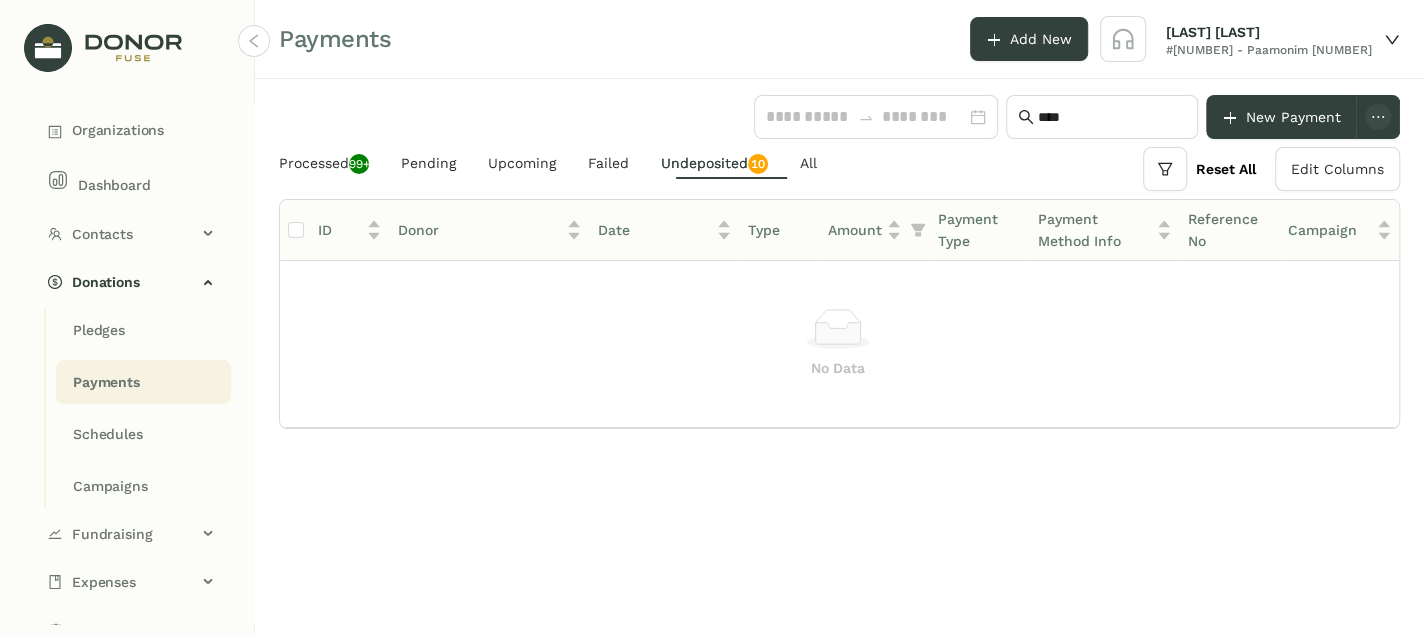 click on "Undeposited   0   1   2   3   4   5   6   7   8   9   0   1   2   3   4   5   6   7   8   9" at bounding box center (714, 163) 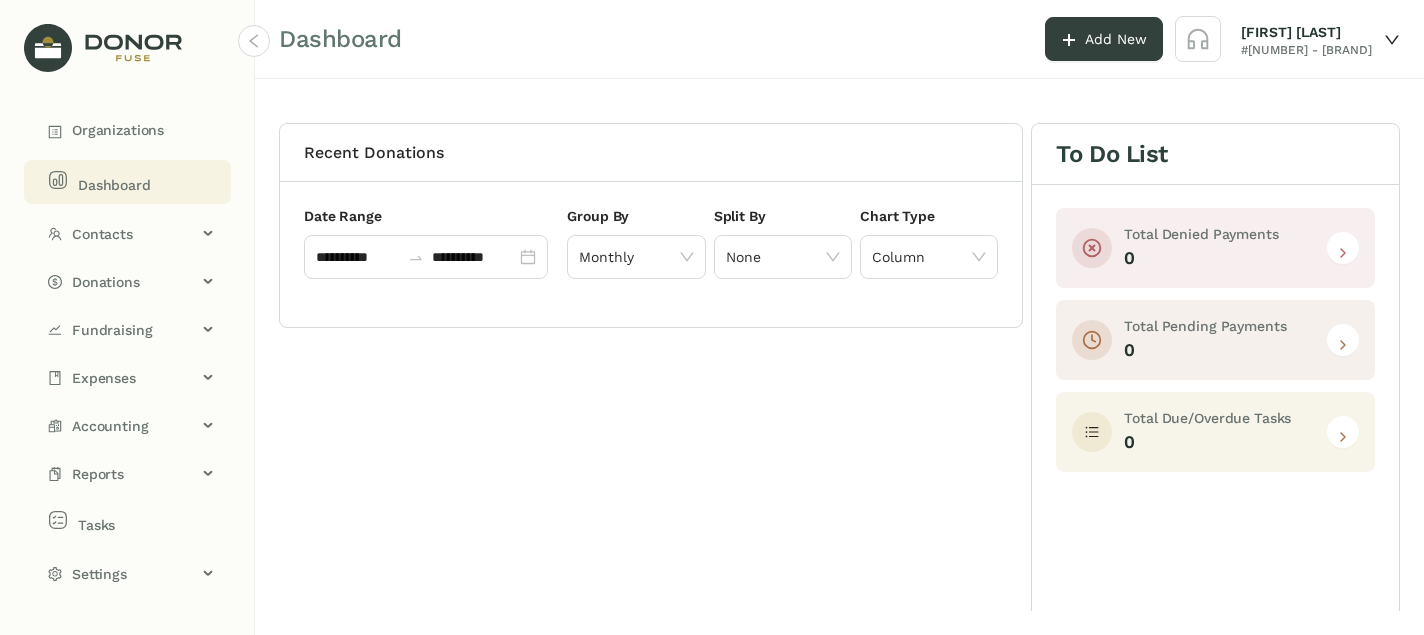 scroll, scrollTop: 0, scrollLeft: 0, axis: both 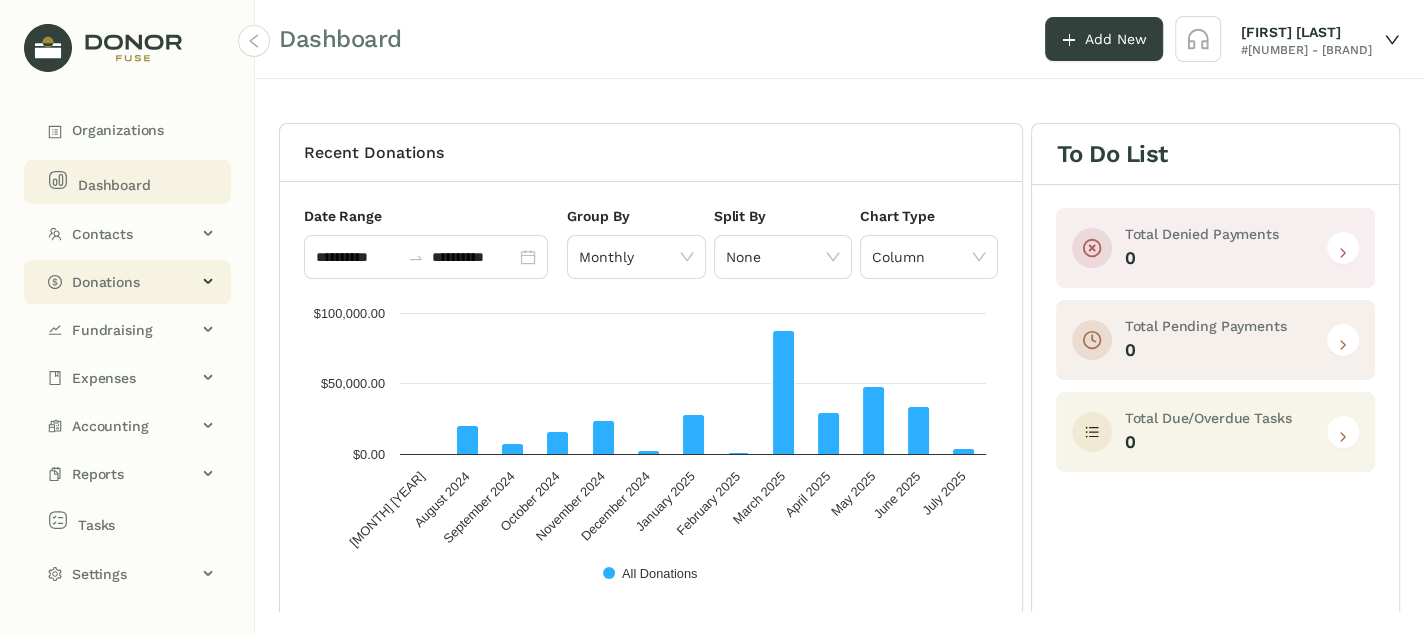 click on "Donations" at bounding box center (134, 282) 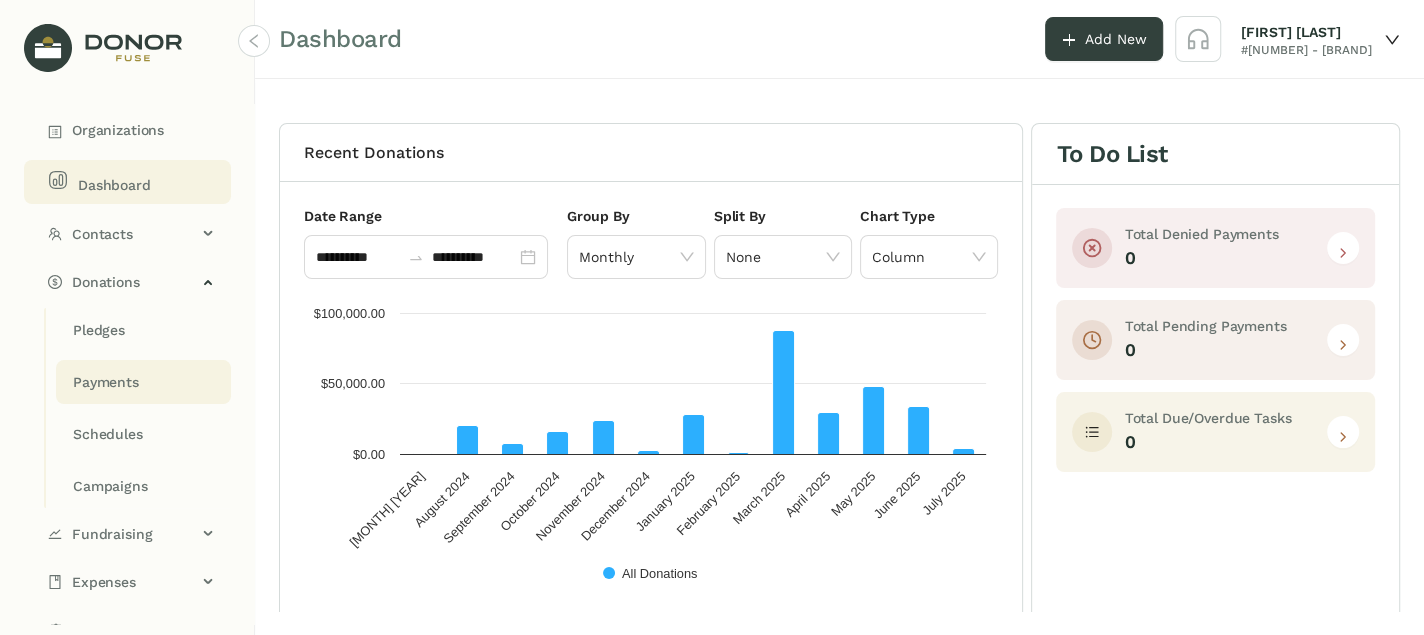 click on "Payments" at bounding box center (99, 330) 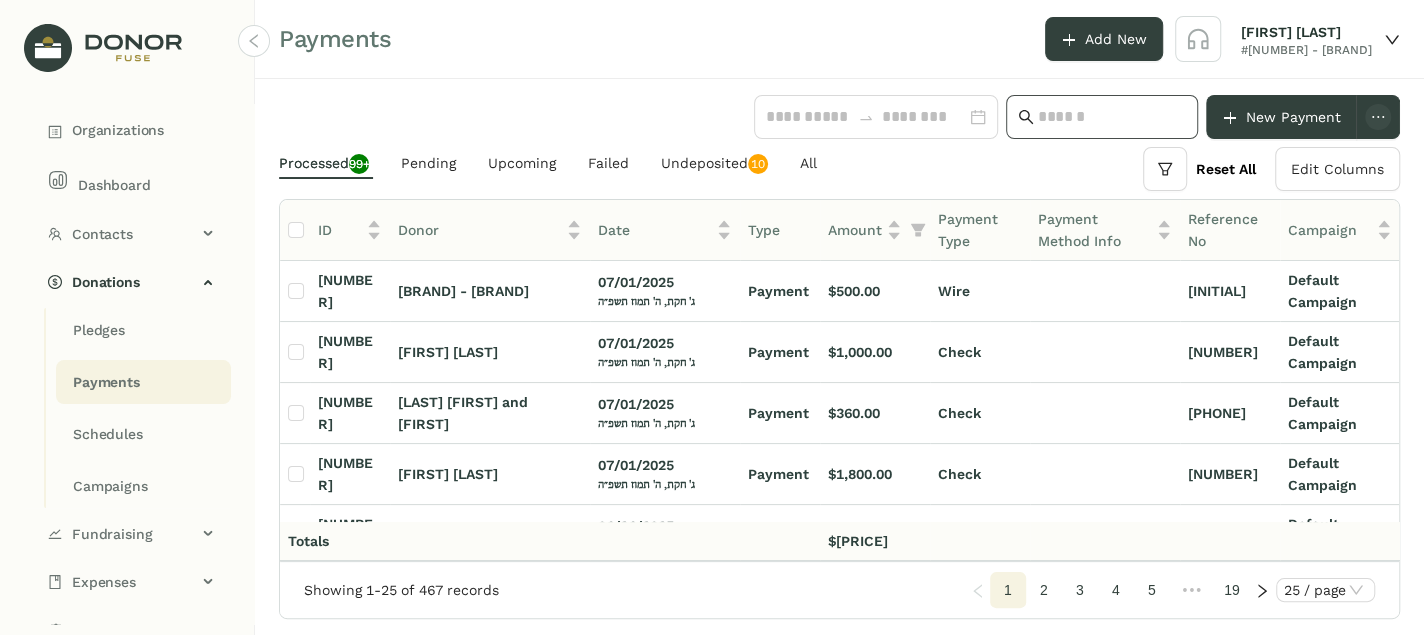 click at bounding box center (1112, 117) 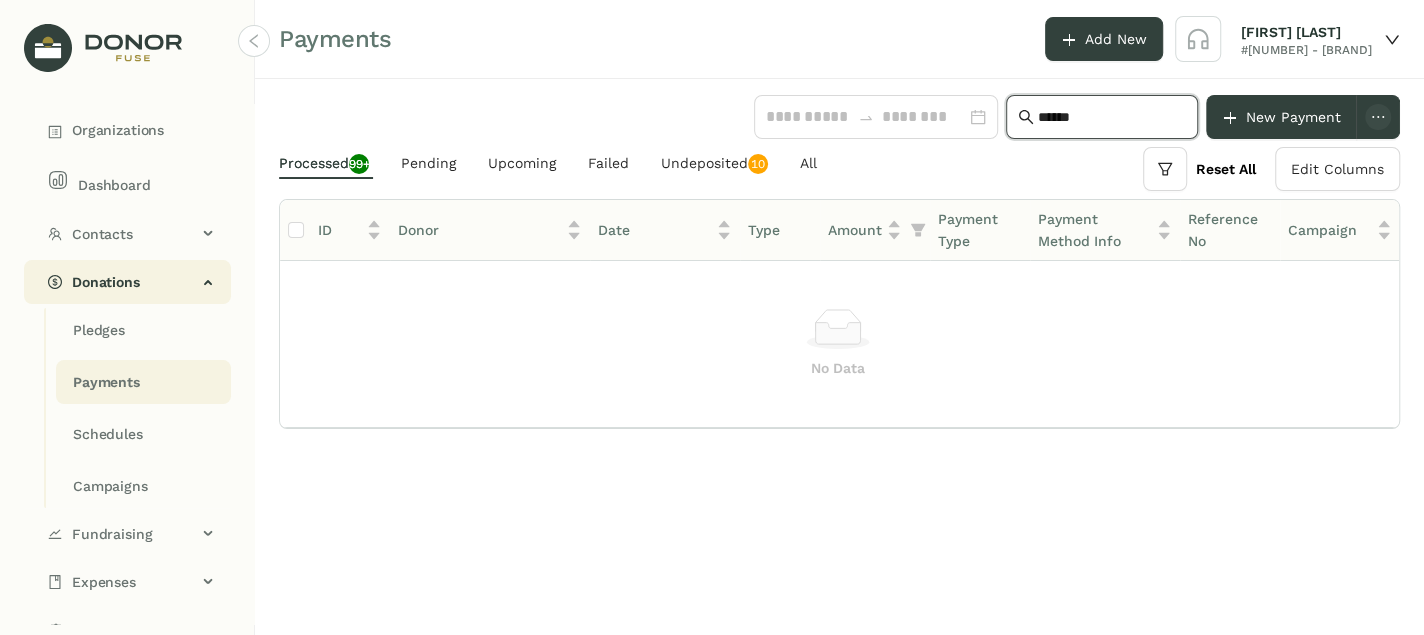 type on "******" 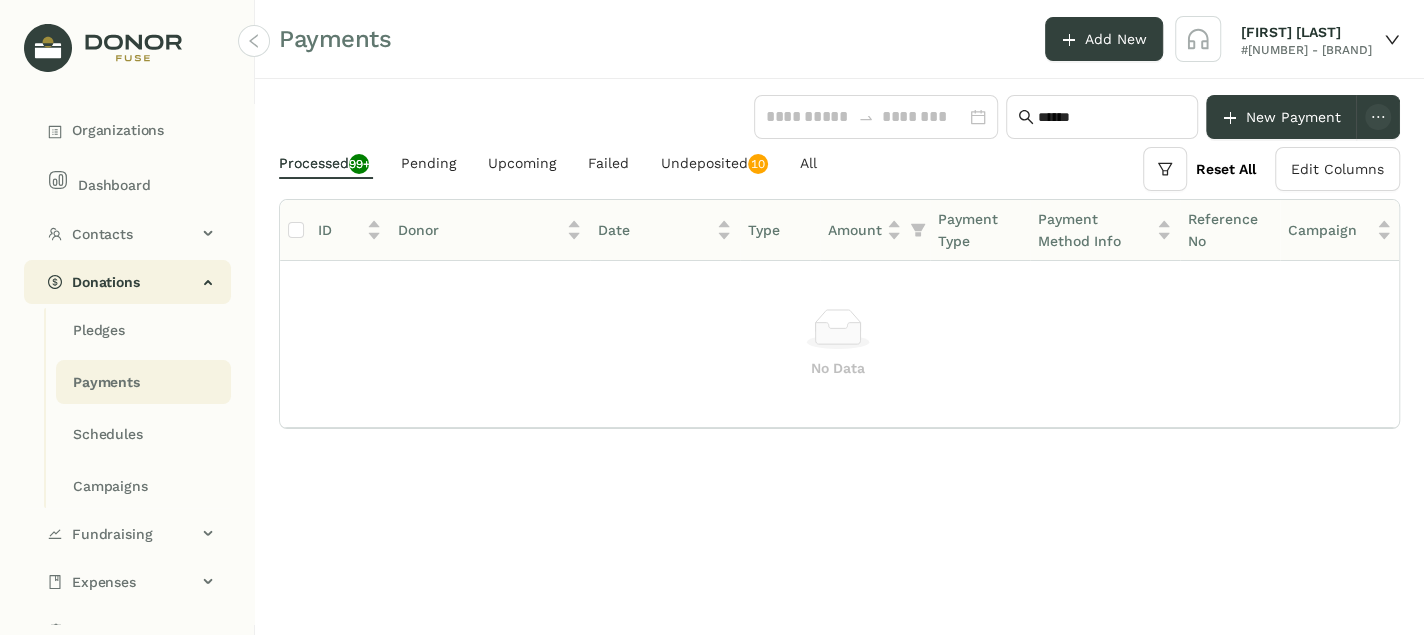 click on "Donations" at bounding box center [134, 282] 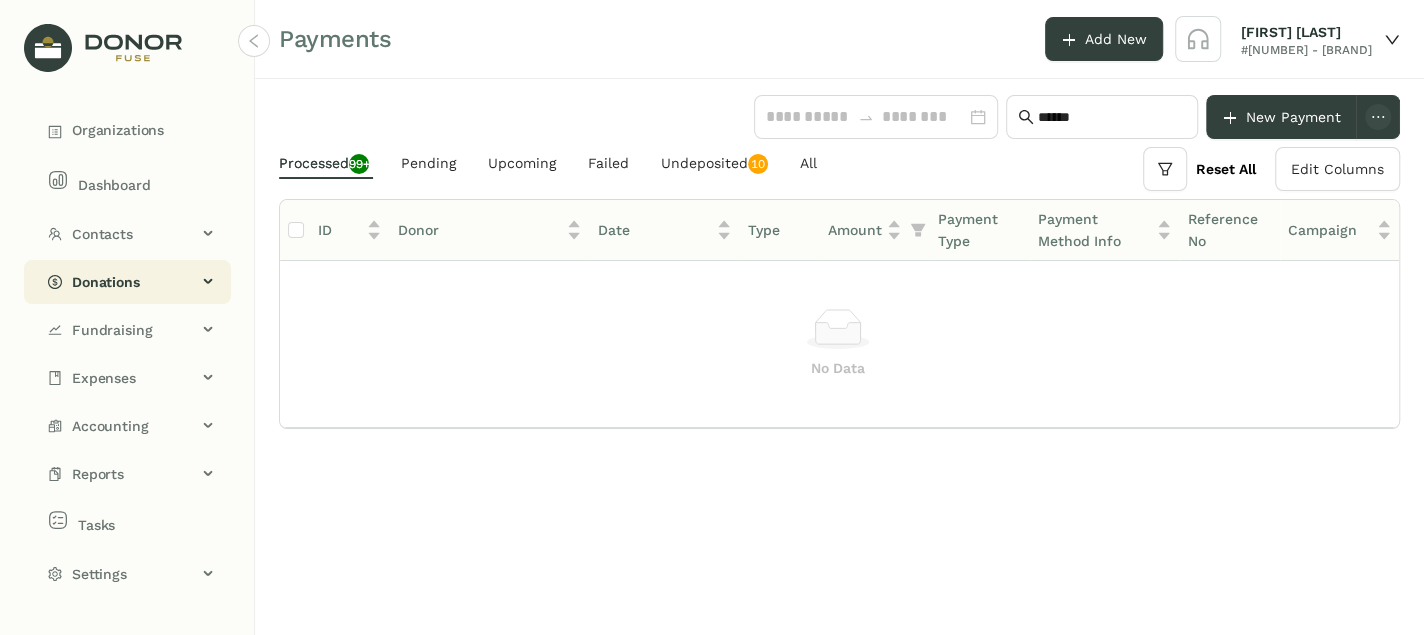 click on "Donations" at bounding box center [134, 282] 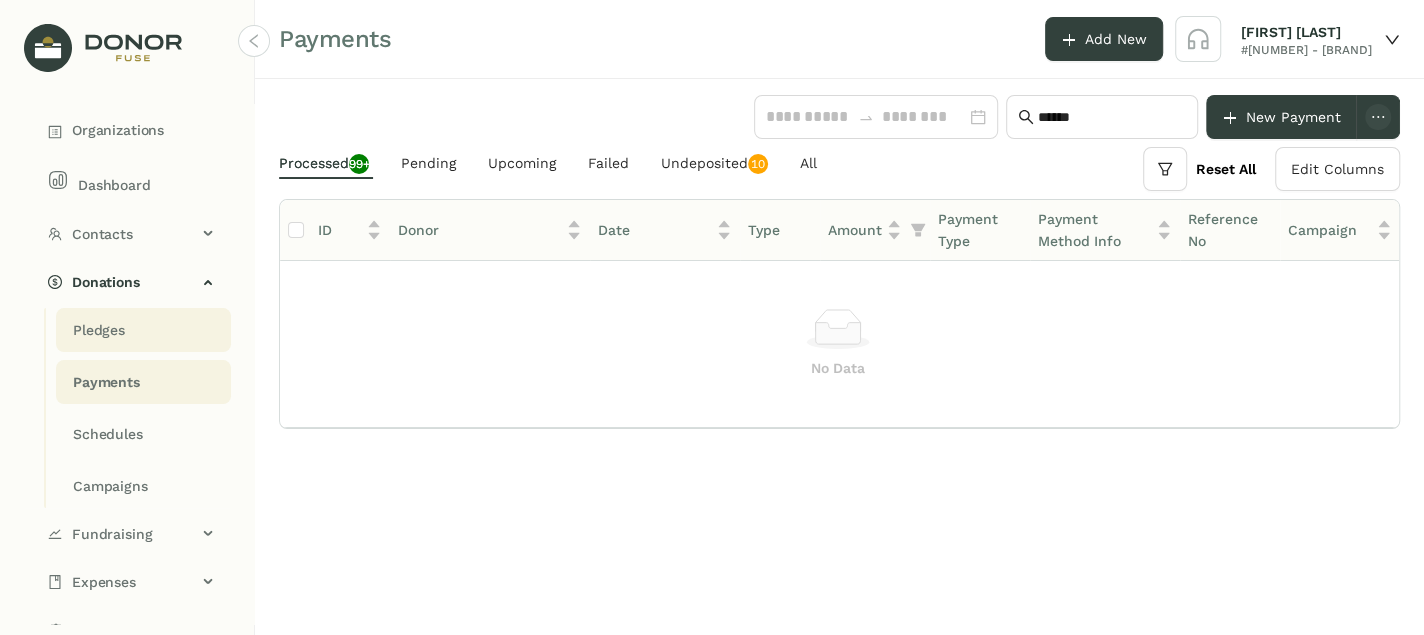 click on "Pledges" at bounding box center [99, 330] 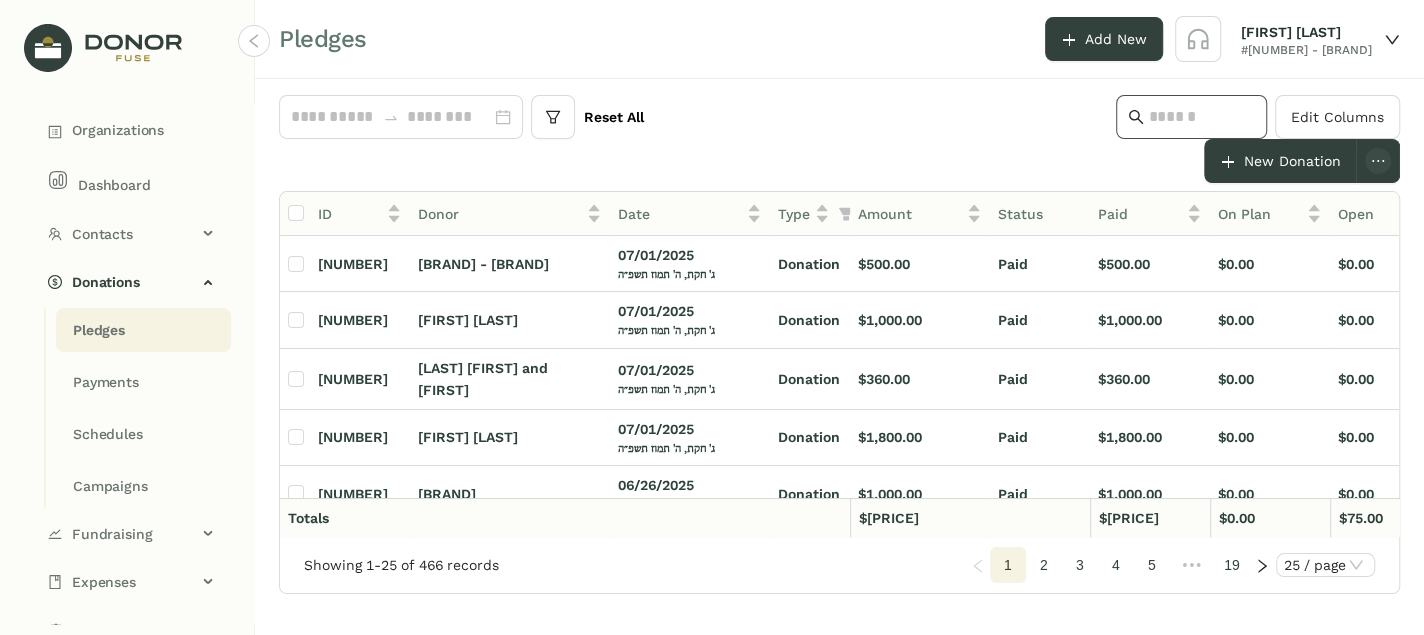 click at bounding box center [1201, 117] 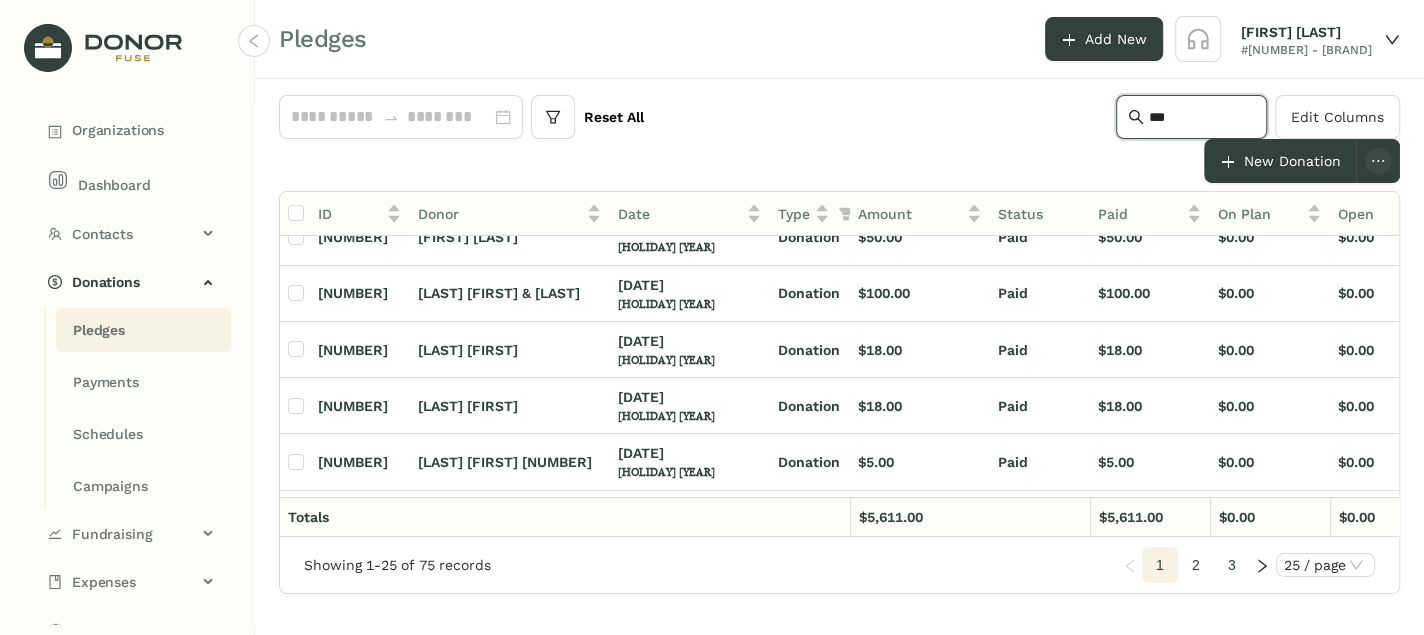 scroll, scrollTop: 0, scrollLeft: 0, axis: both 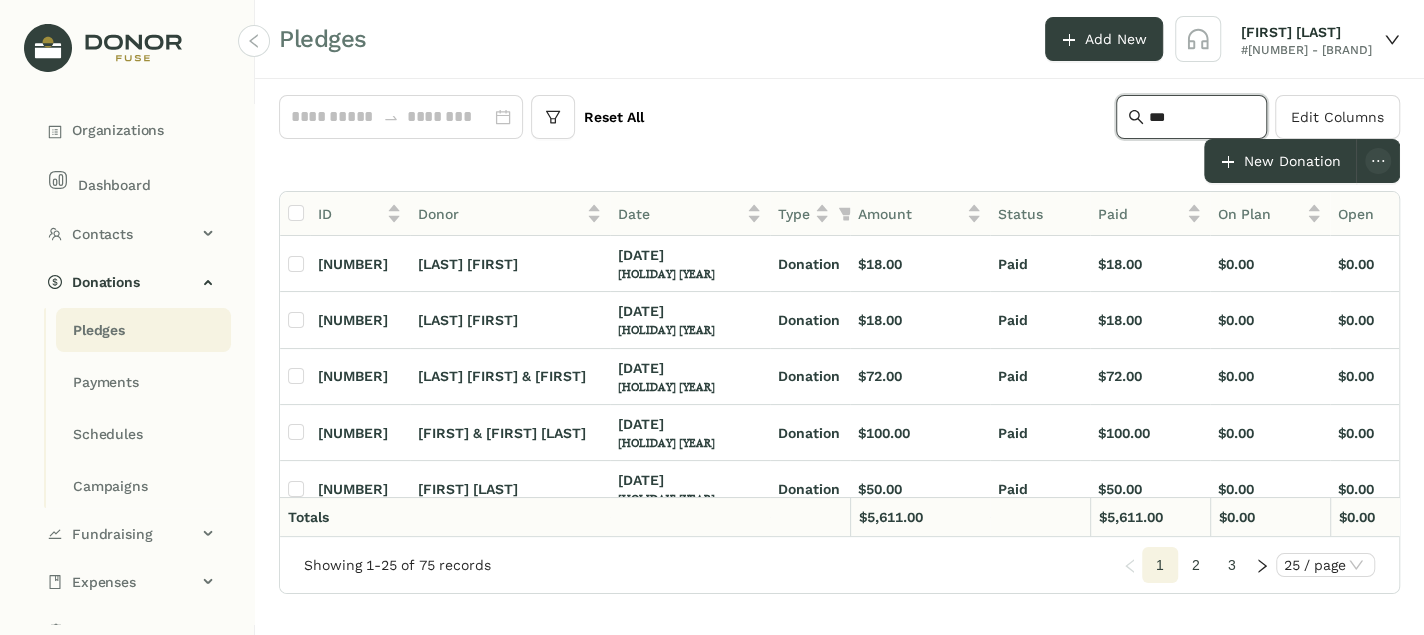 click on "***" at bounding box center [1201, 117] 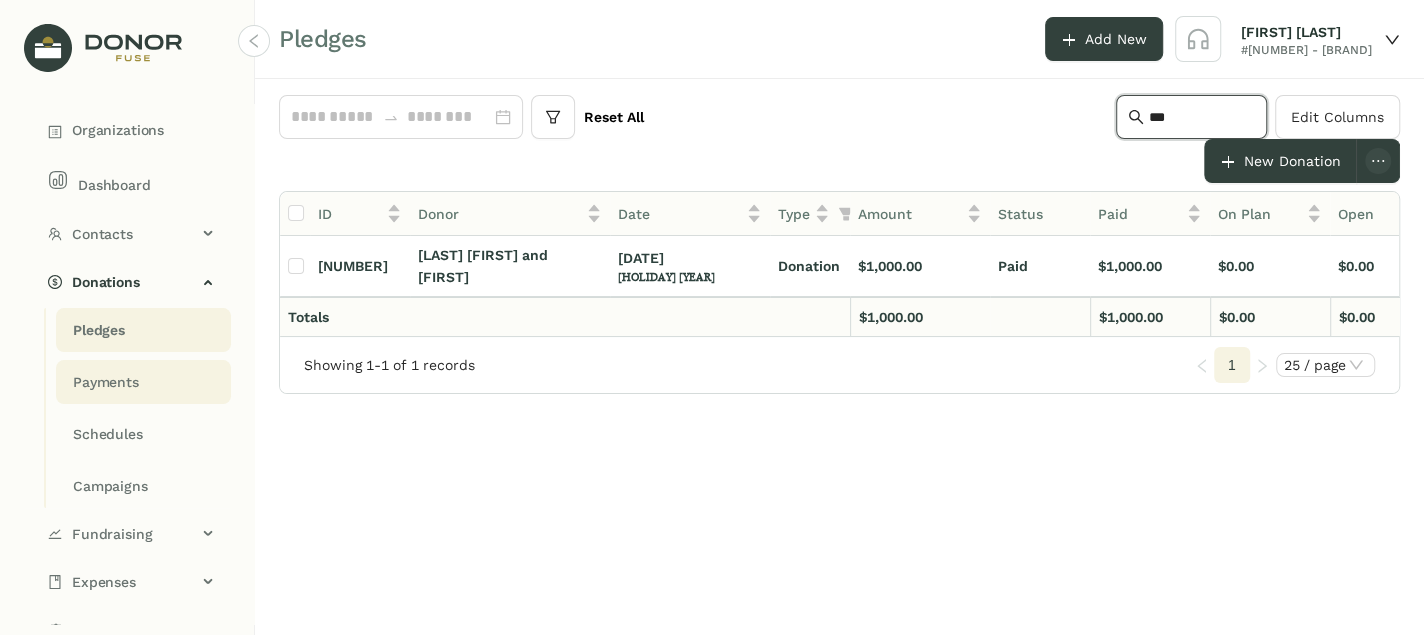 type on "***" 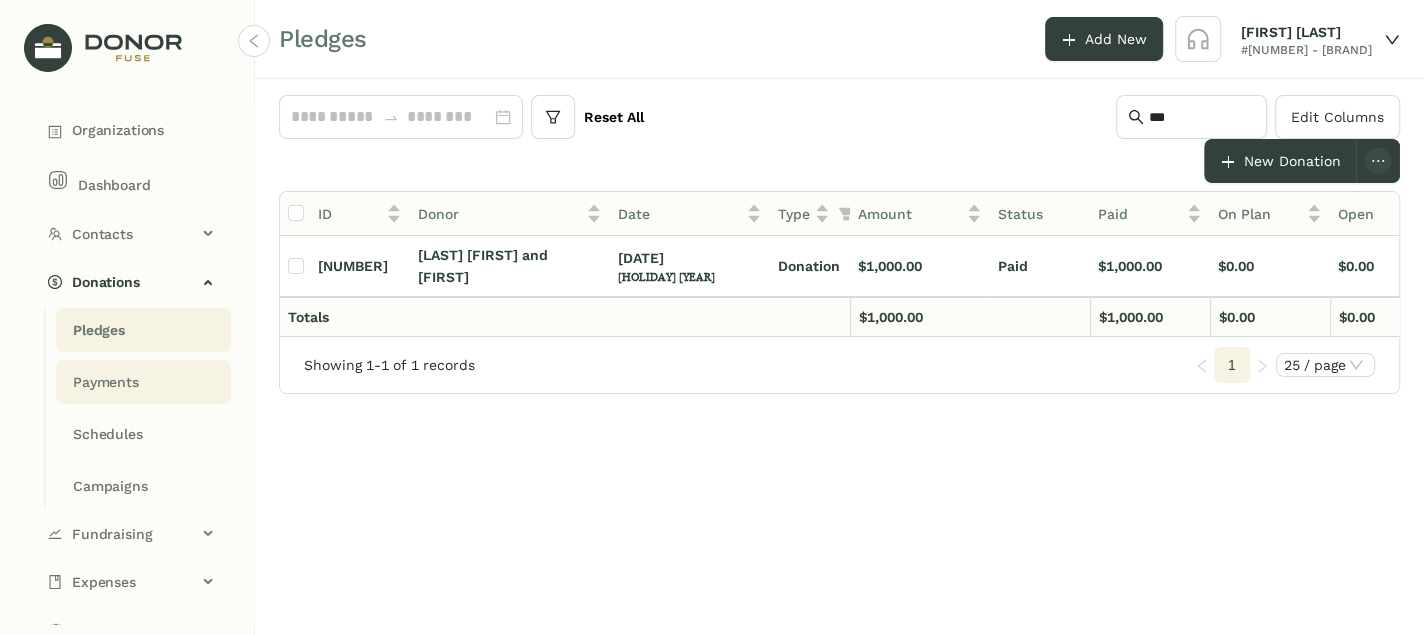 click on "Payments" at bounding box center [99, 330] 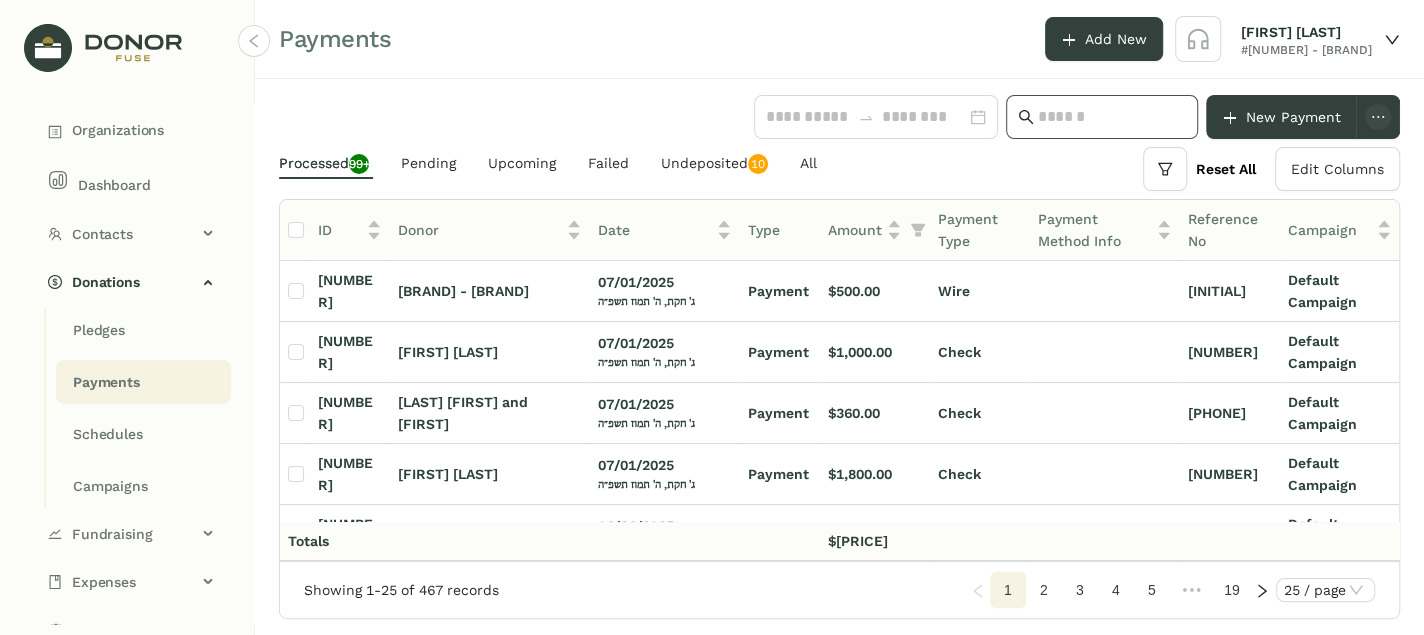 click at bounding box center (1102, 117) 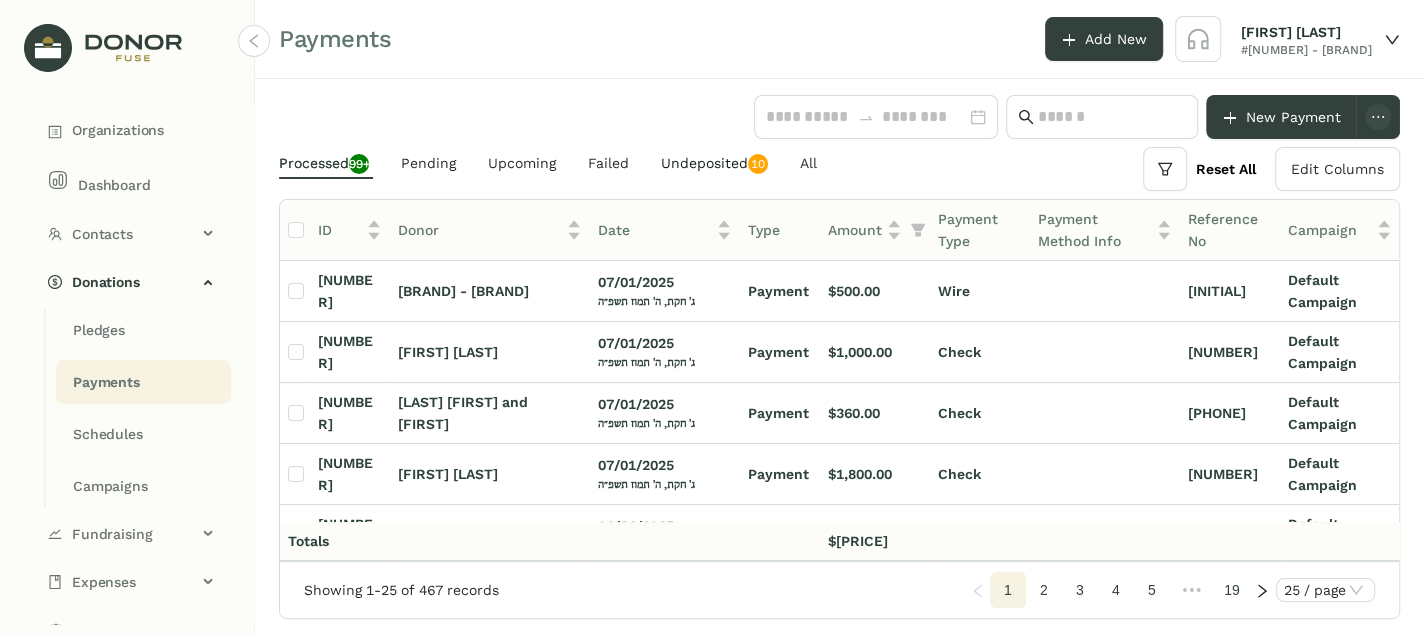 click on "Undeposited   0   1   2   3   4   5   6   7   8   9   0   1   2   3   4   5   6   7   8   9" at bounding box center [324, 163] 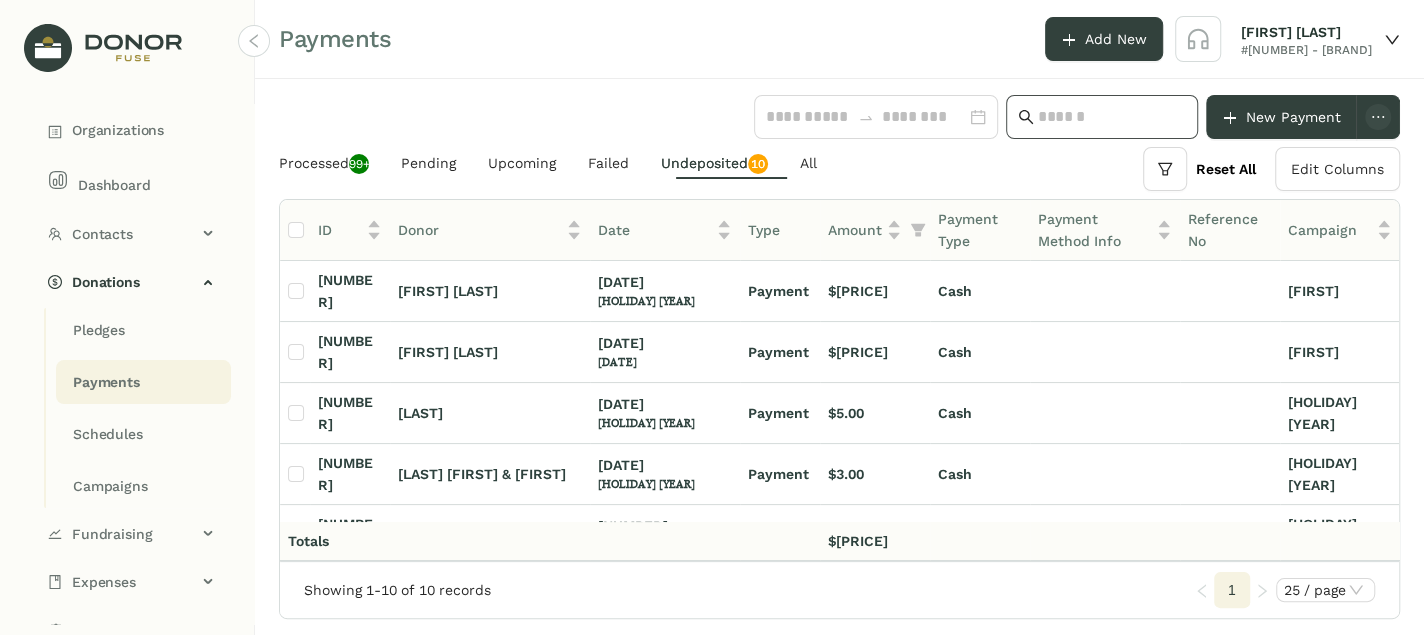 click at bounding box center (1112, 117) 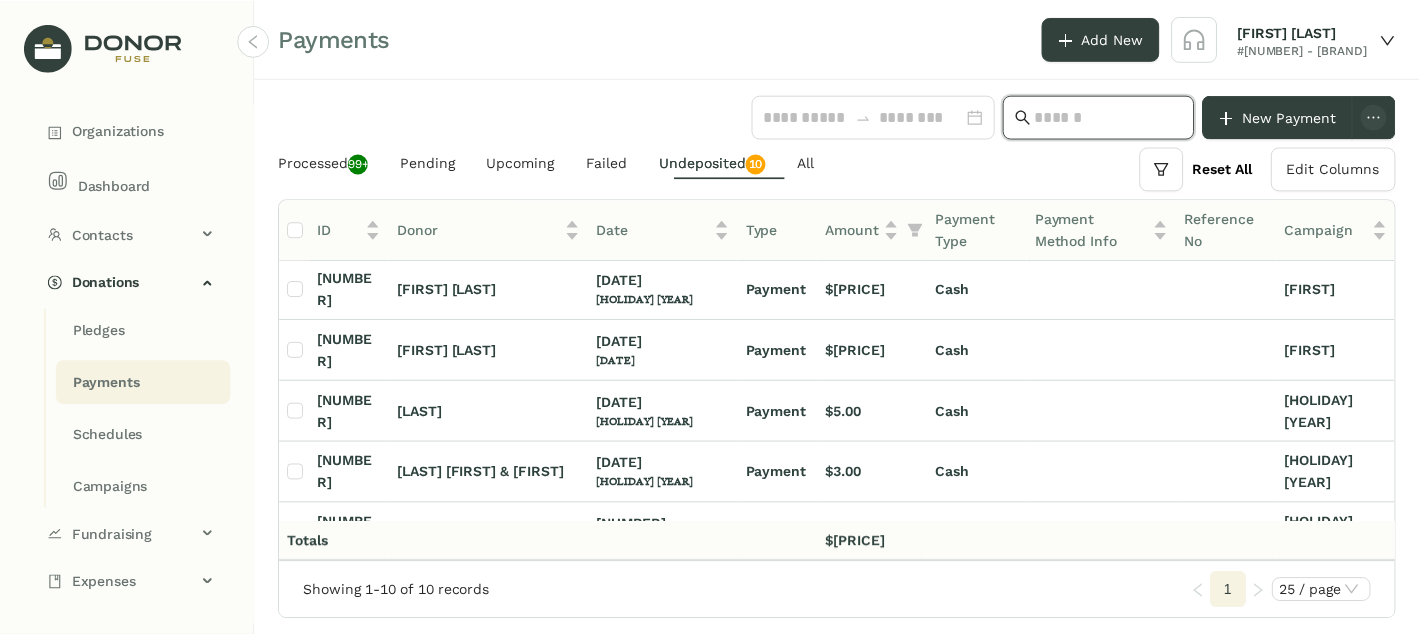 scroll, scrollTop: 0, scrollLeft: 0, axis: both 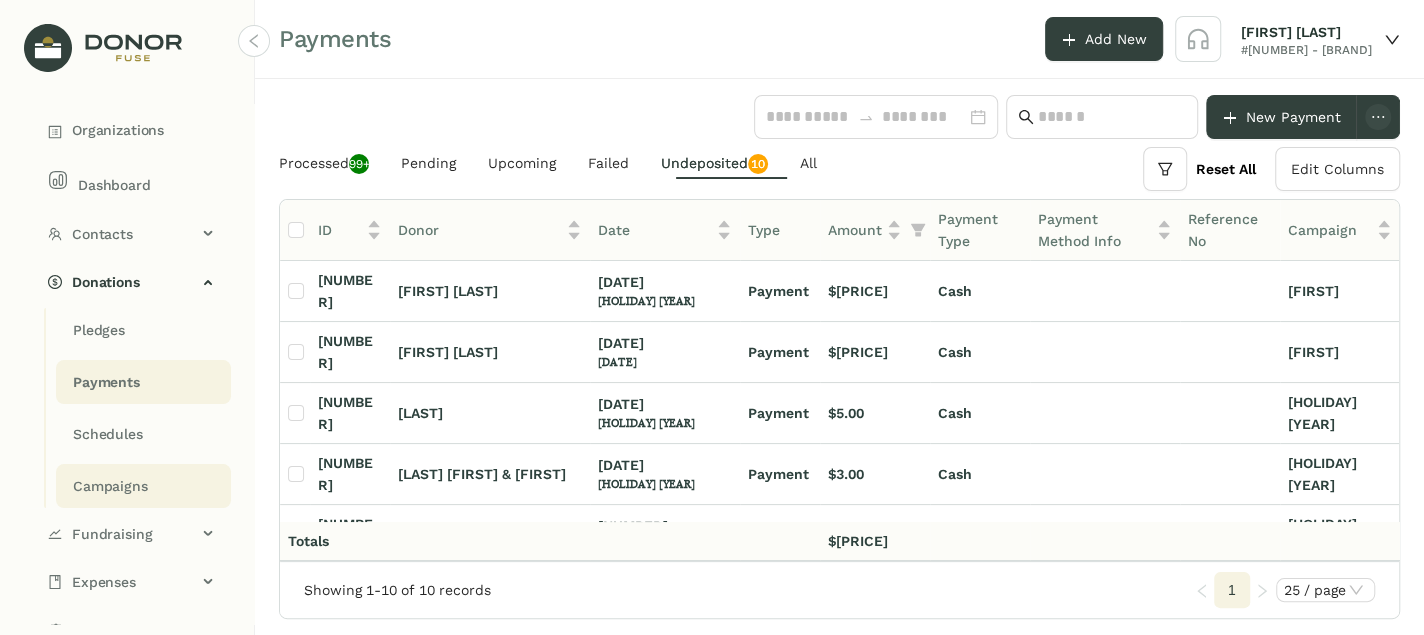 click on "Campaigns" at bounding box center (99, 330) 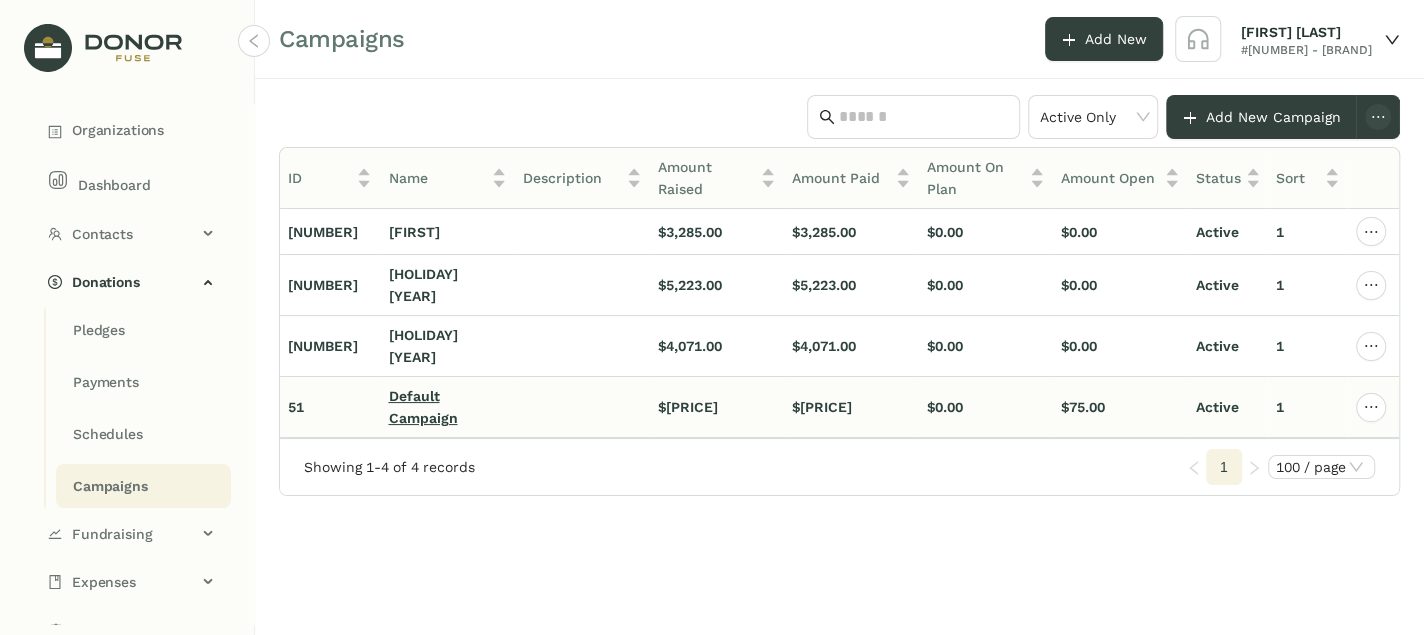 click on "Default Campaign" at bounding box center [413, 232] 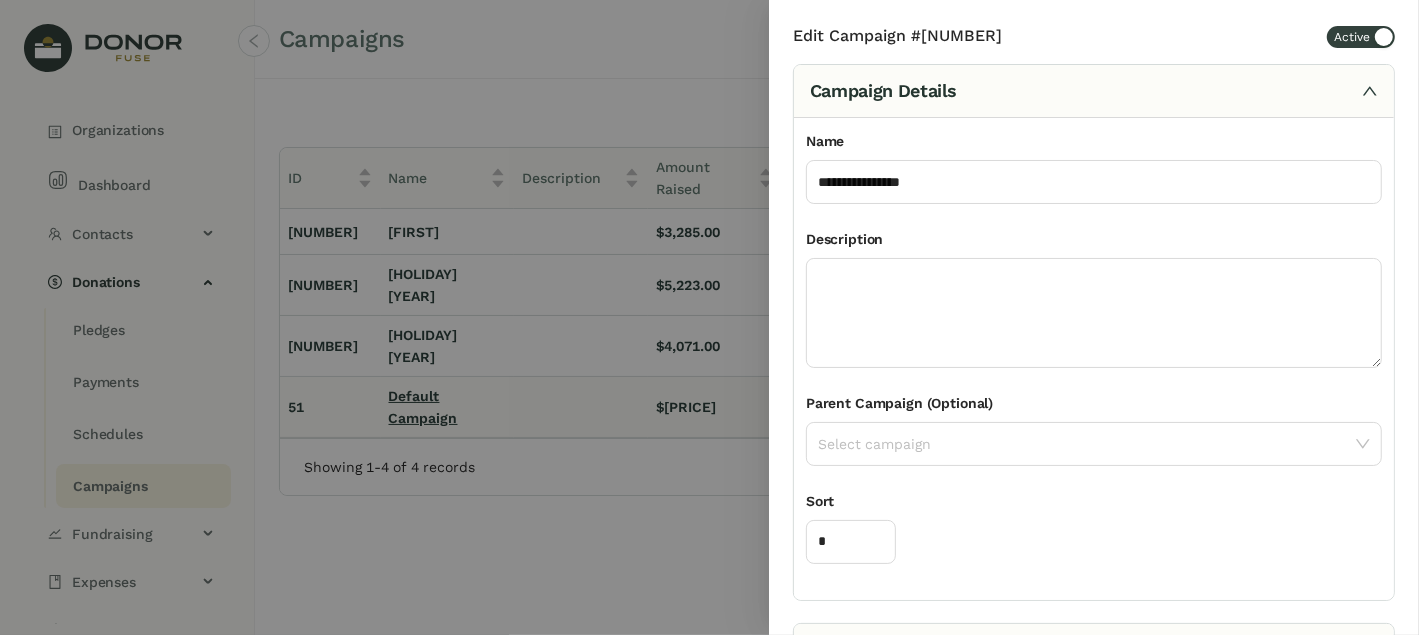 click at bounding box center (709, 317) 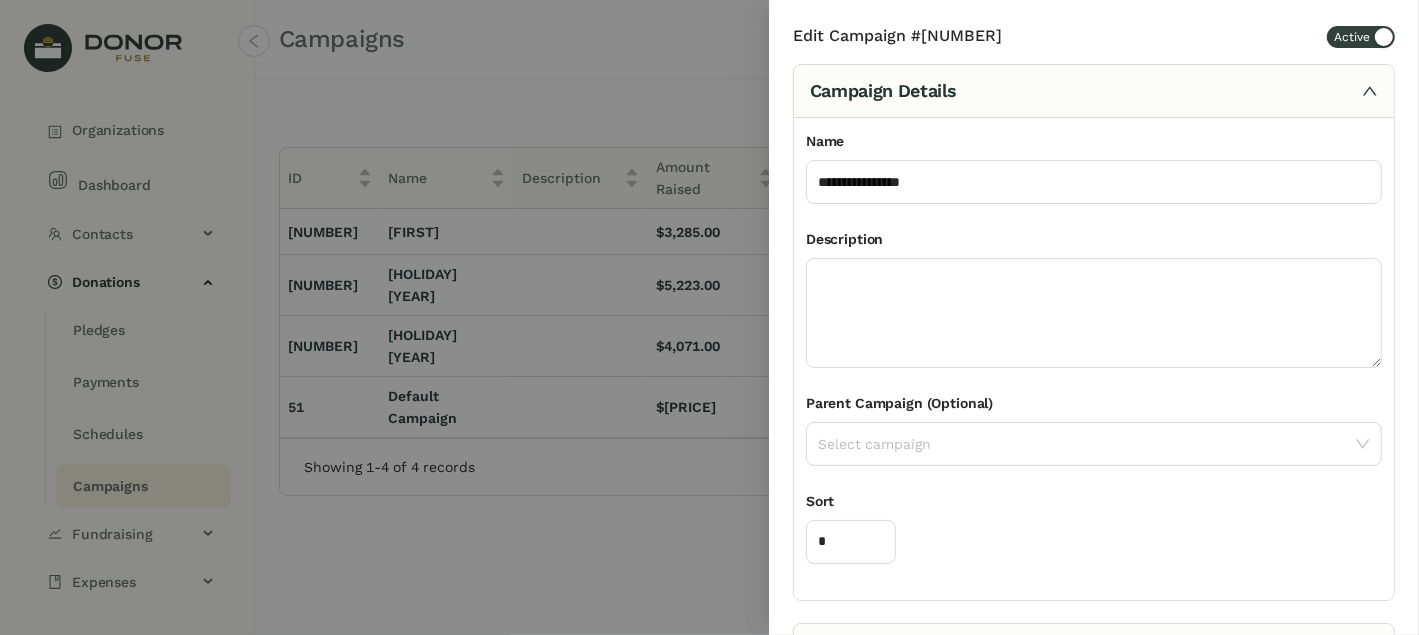 click at bounding box center [709, 317] 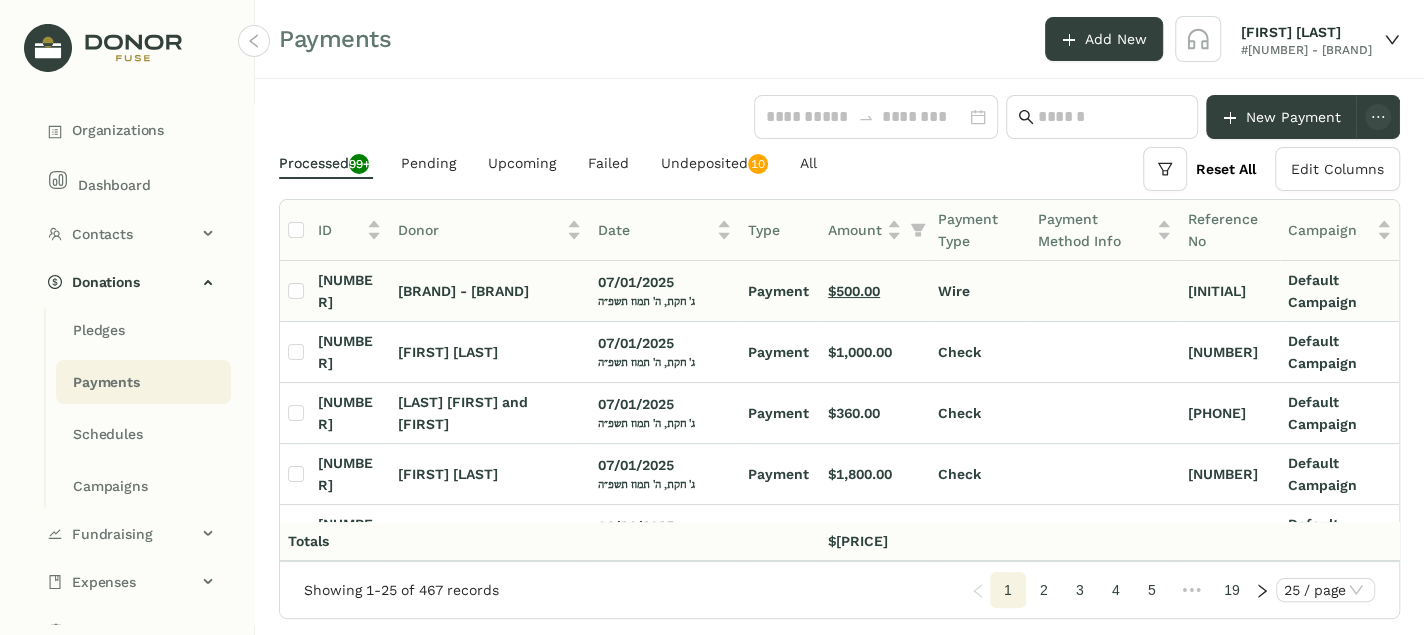 click on "$500.00" at bounding box center [854, 291] 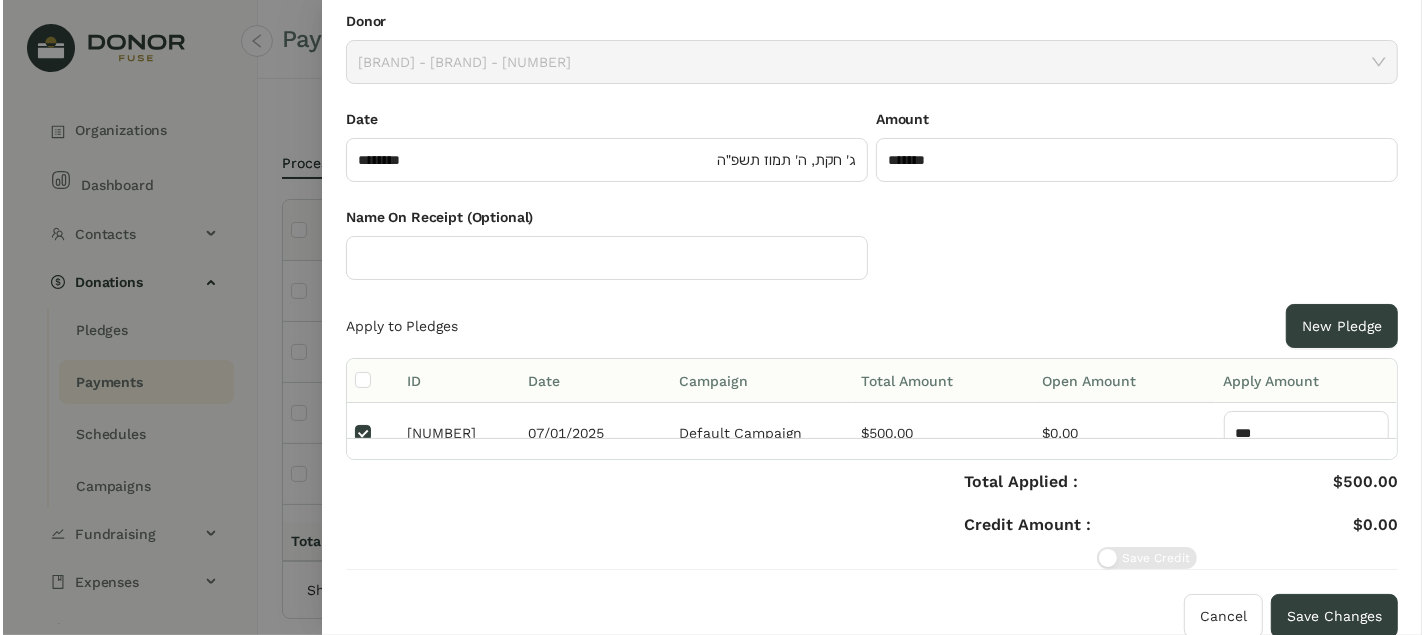scroll, scrollTop: 0, scrollLeft: 0, axis: both 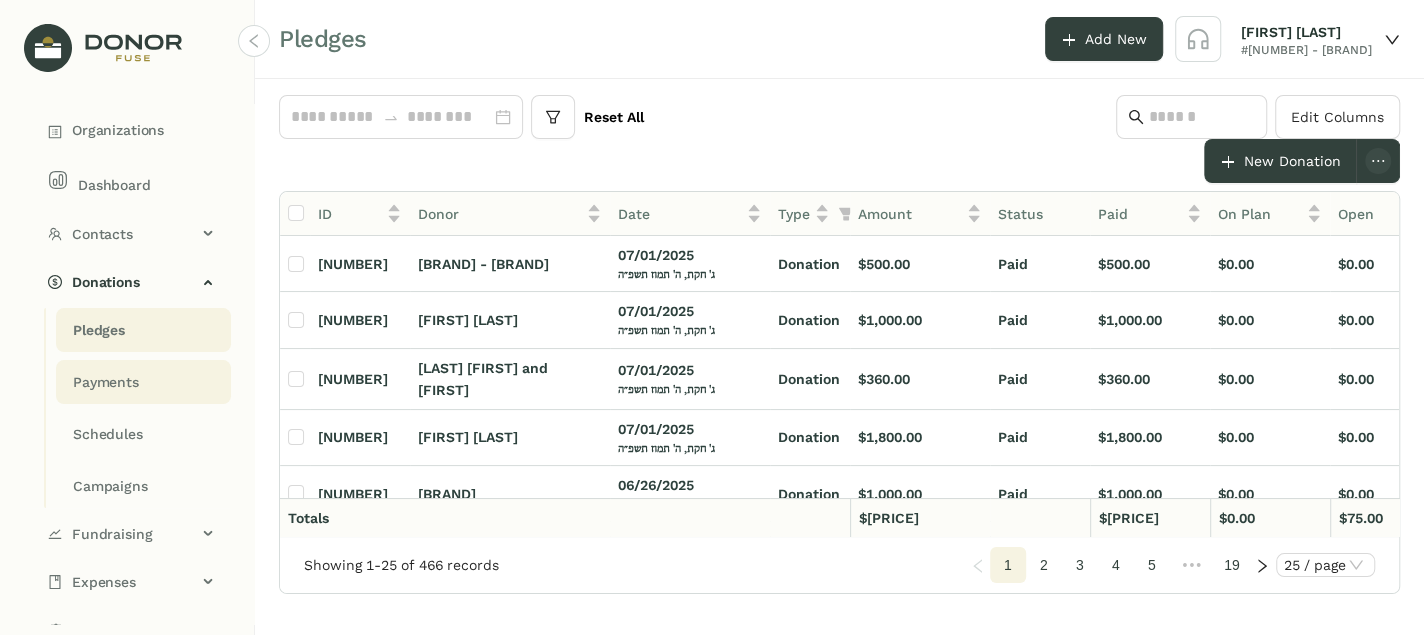 click on "Payments" at bounding box center [99, 330] 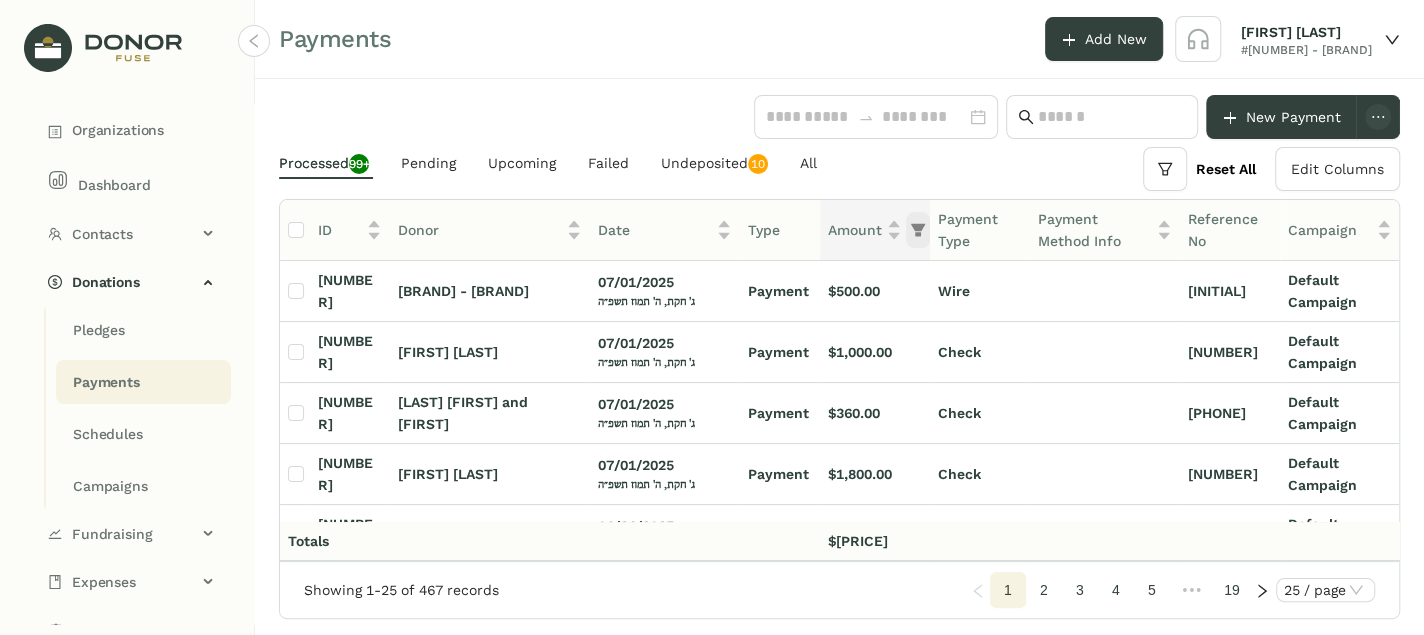 click at bounding box center [918, 230] 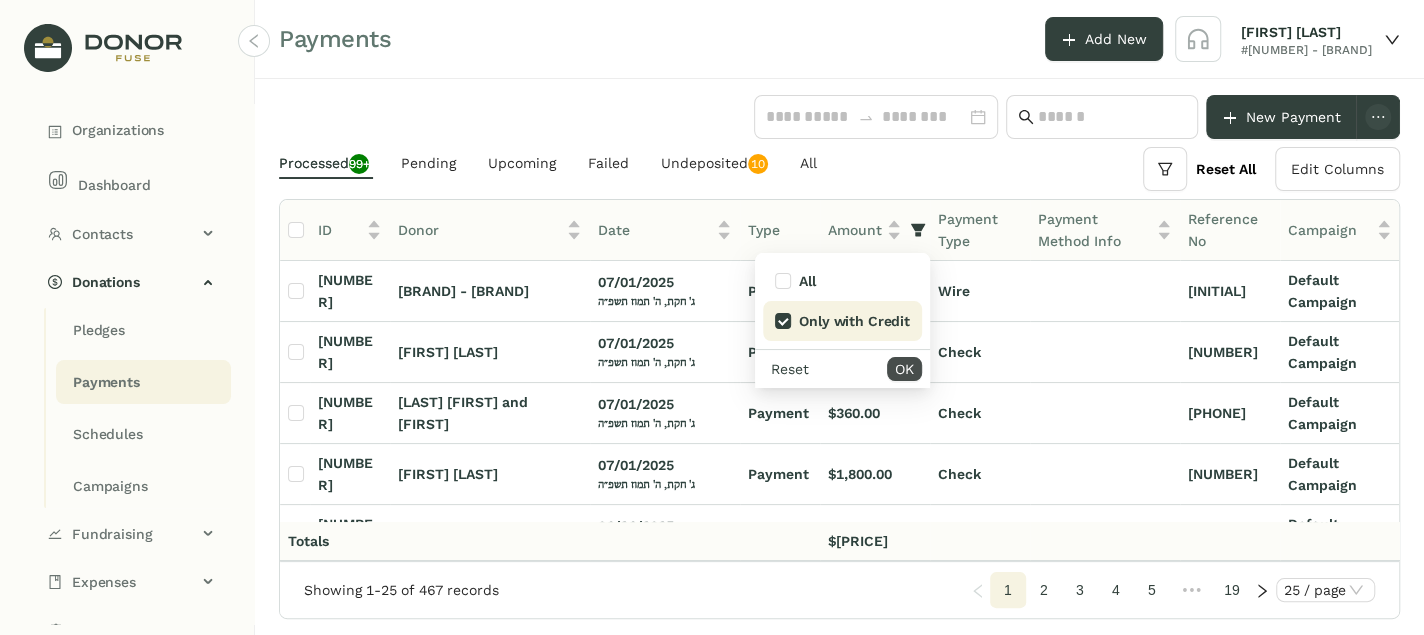 click on "OK" at bounding box center [904, 369] 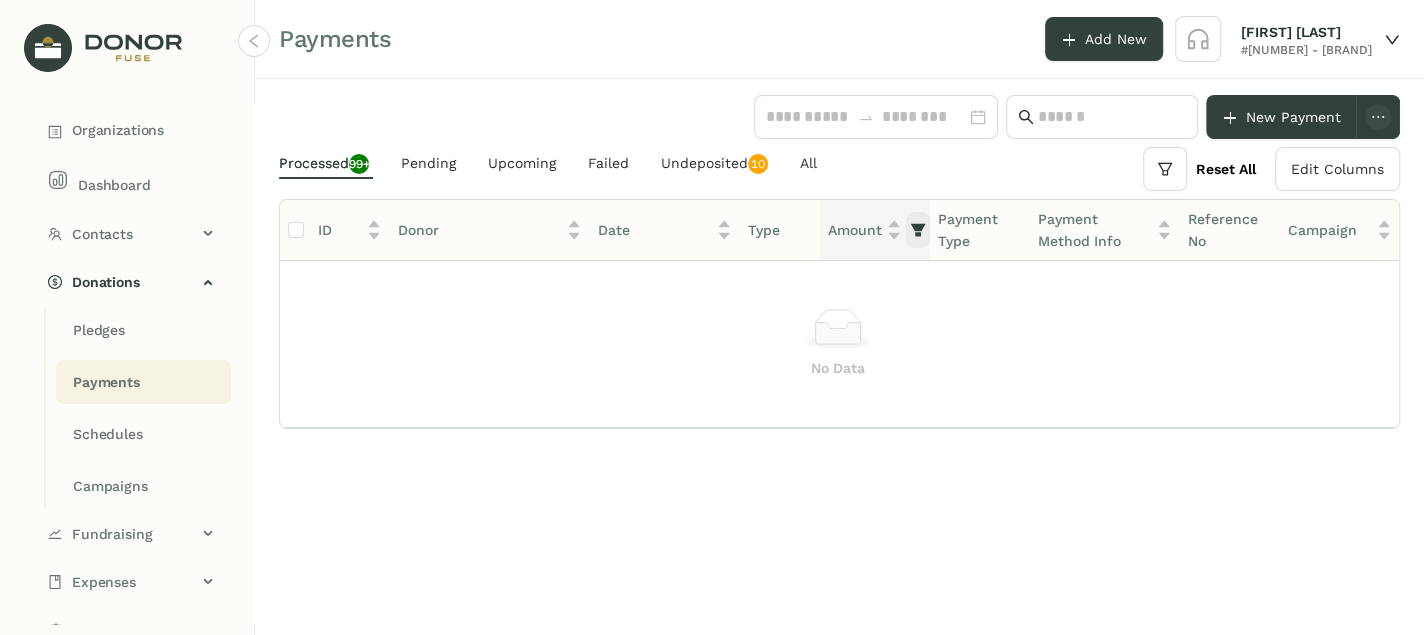 click at bounding box center (918, 230) 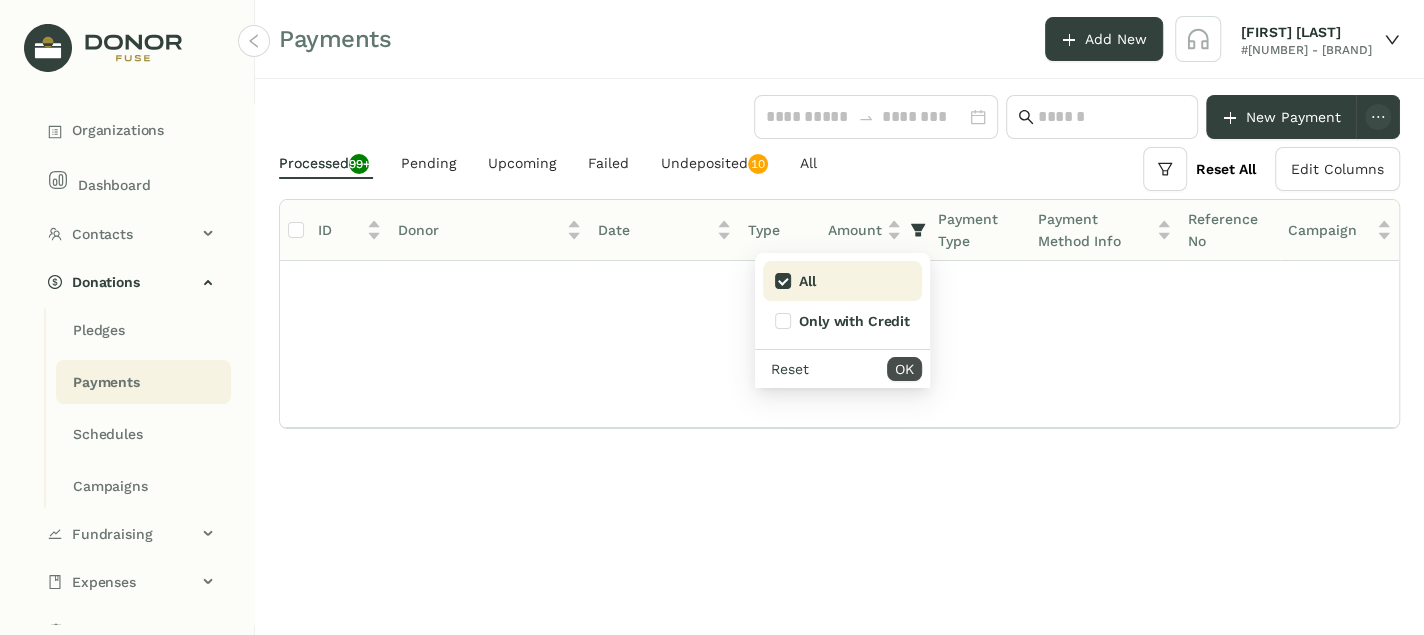 click on "OK" at bounding box center (904, 369) 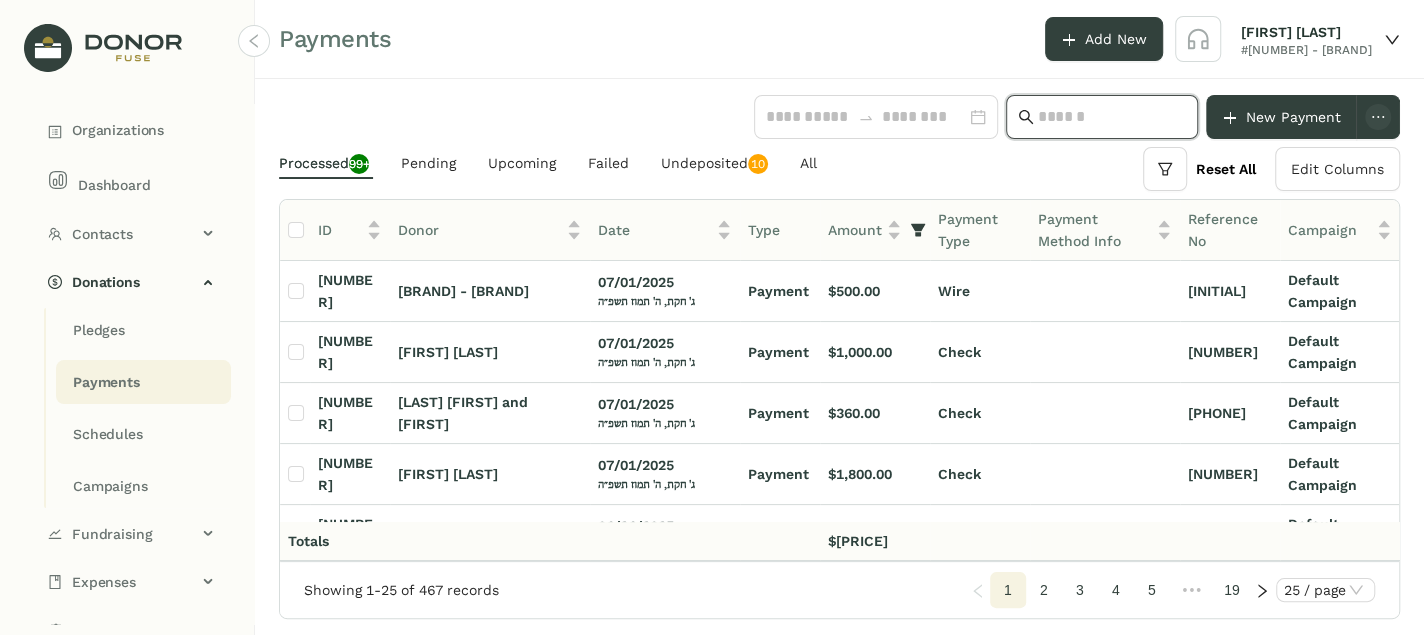 click at bounding box center [1112, 117] 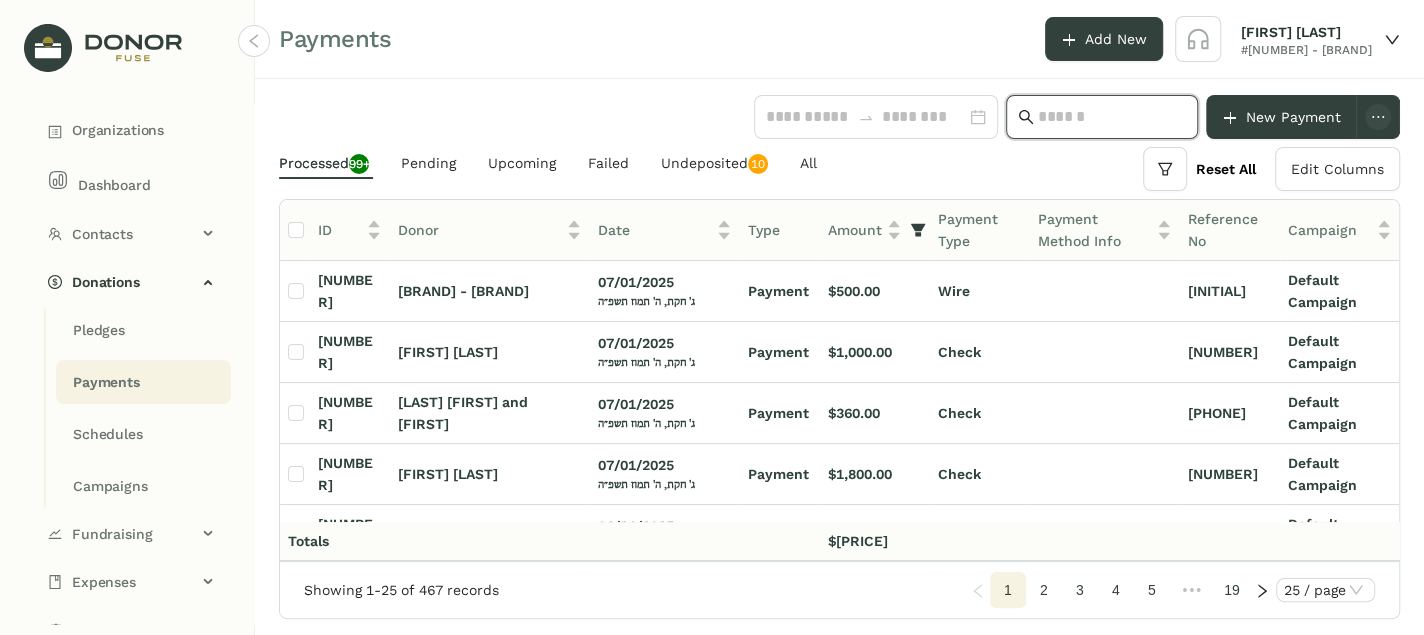 paste on "*********" 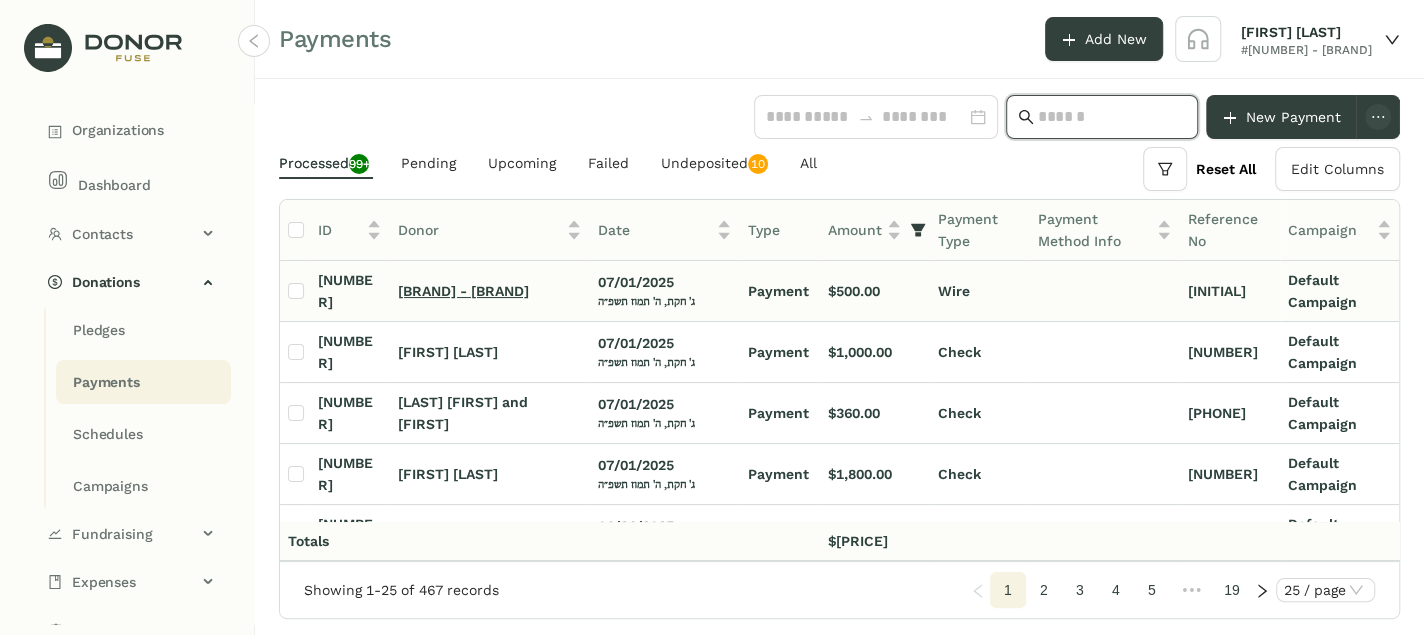 click on "[BRAND] - [BRAND]" at bounding box center (463, 291) 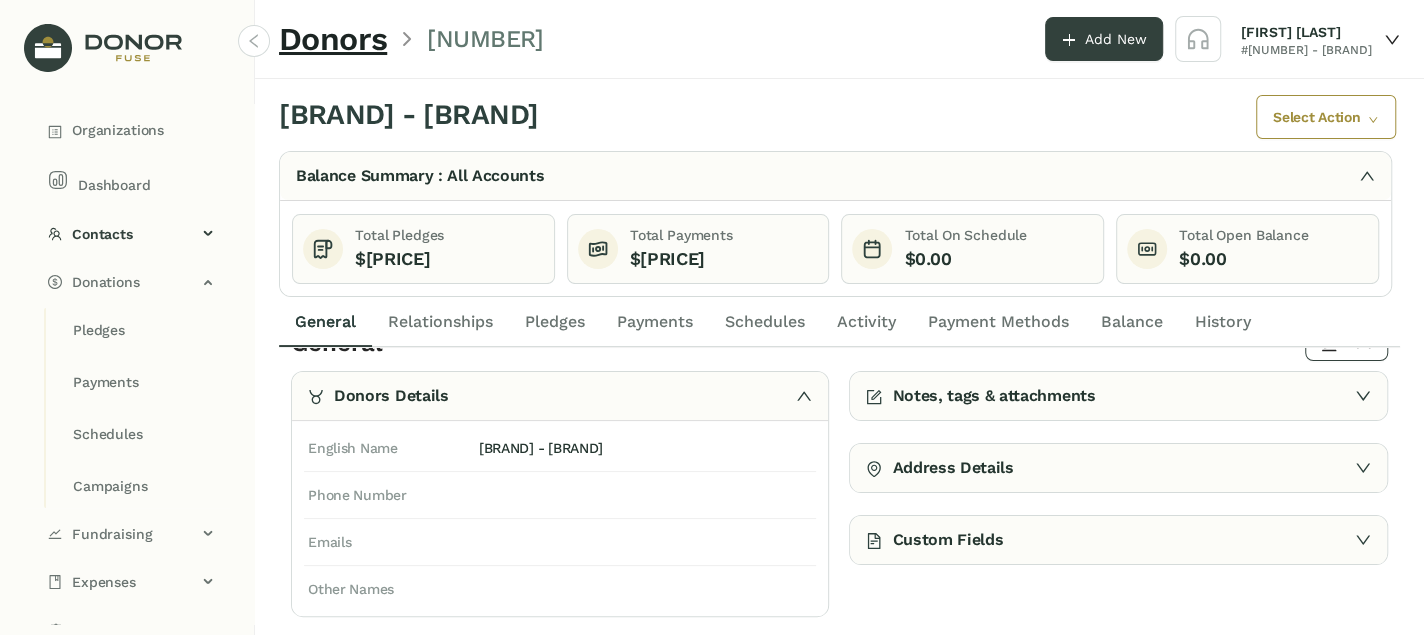 scroll, scrollTop: 0, scrollLeft: 0, axis: both 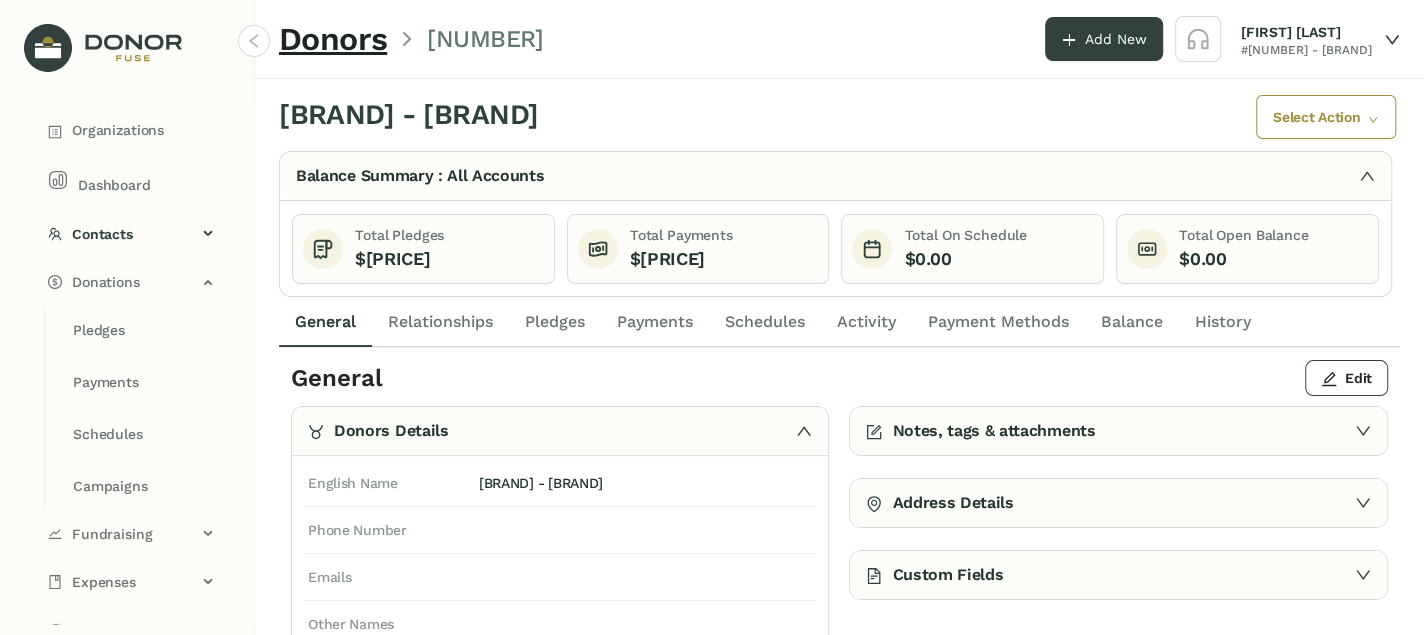 click on "Payments" at bounding box center (655, 322) 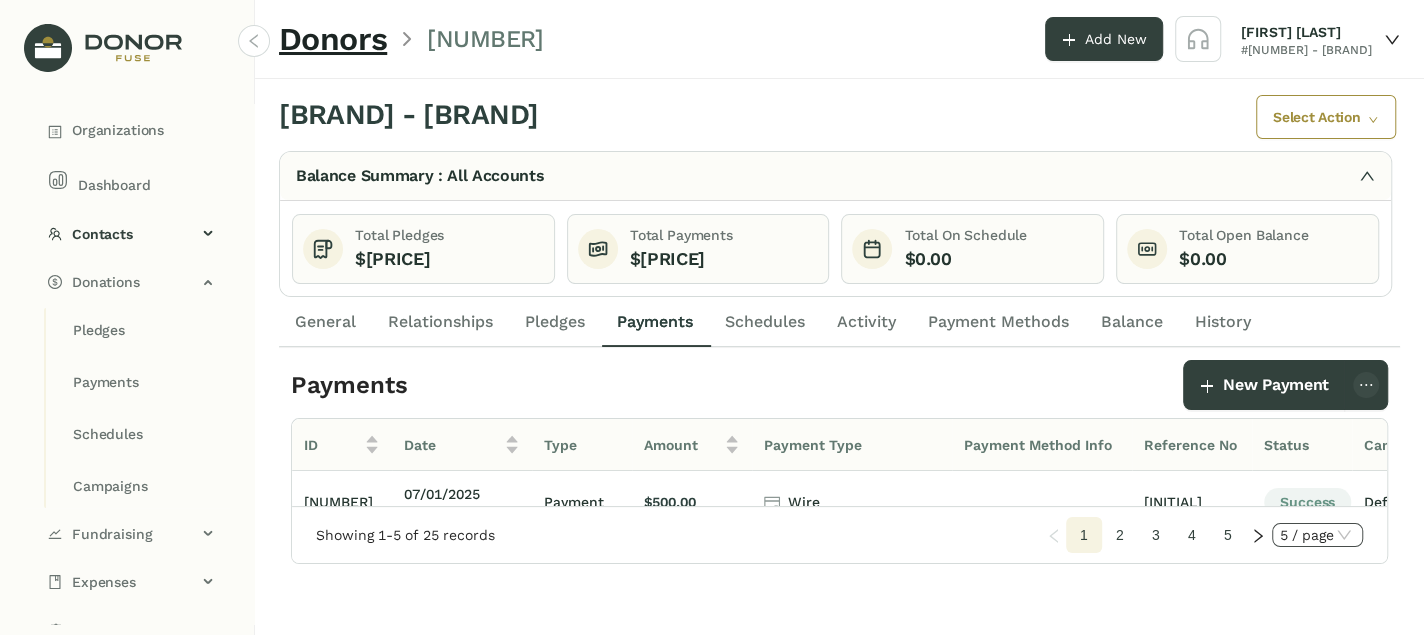 click at bounding box center [1344, 535] 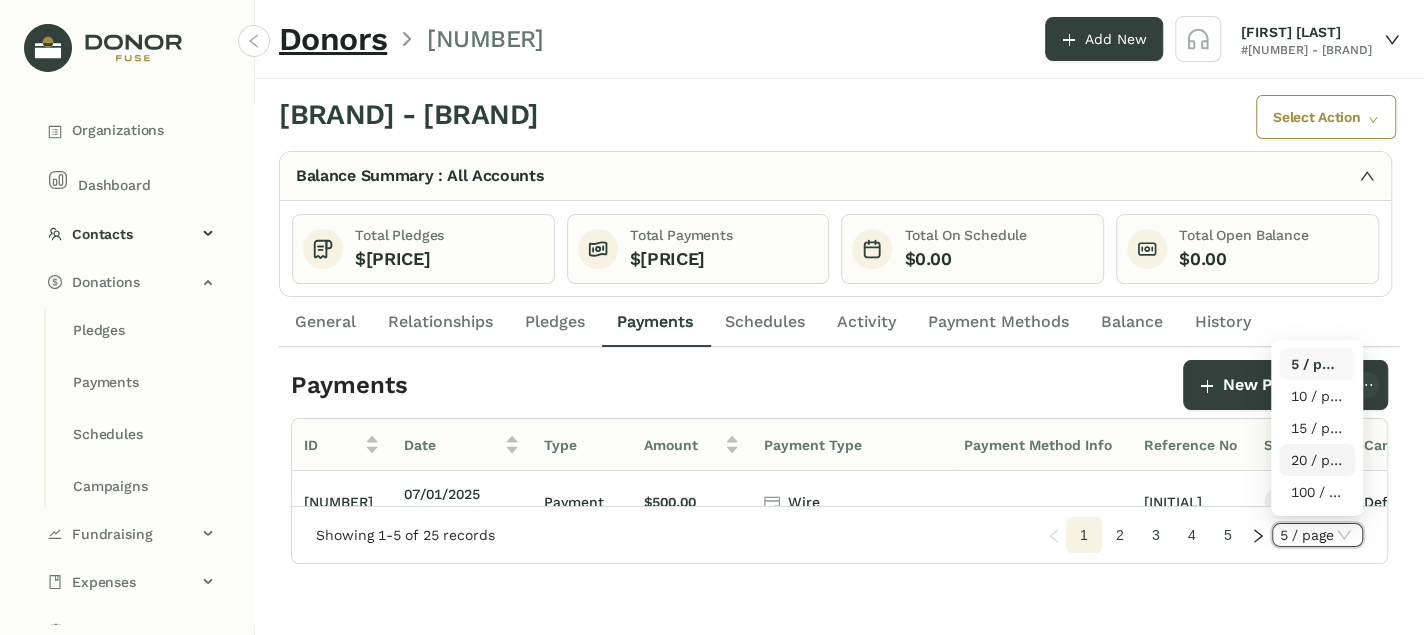 click on "20 / page" at bounding box center [1317, 460] 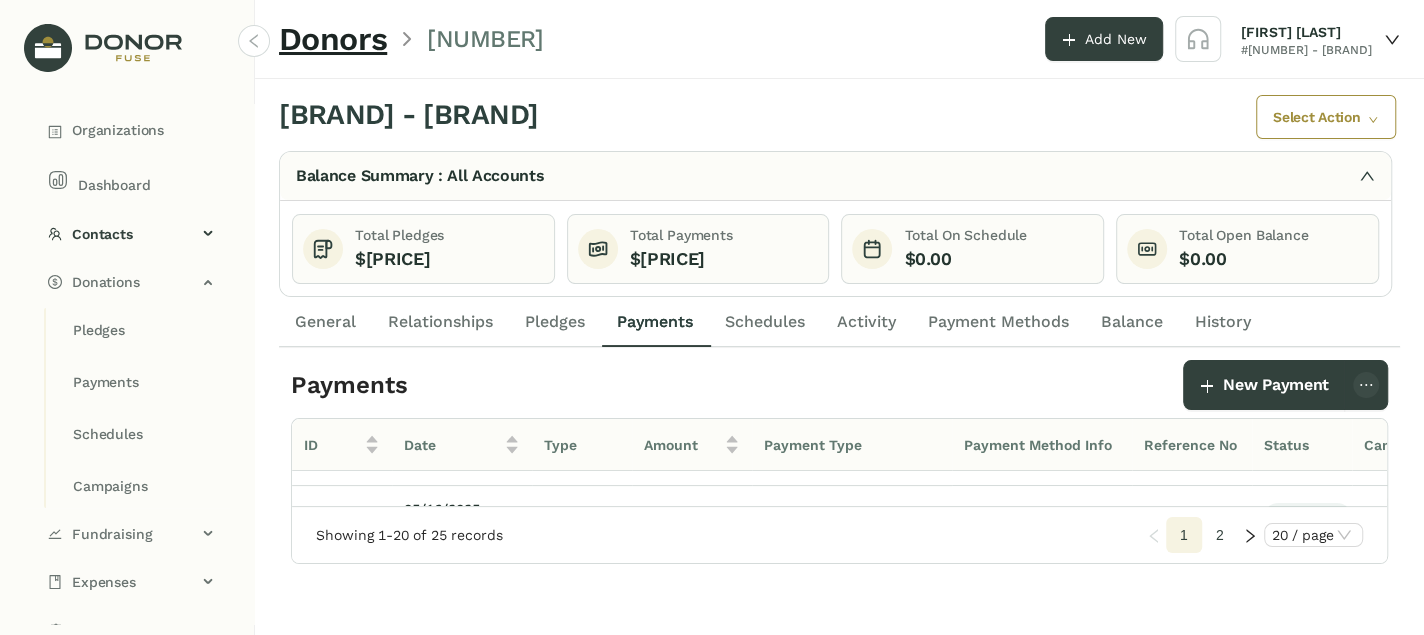 scroll, scrollTop: 0, scrollLeft: 0, axis: both 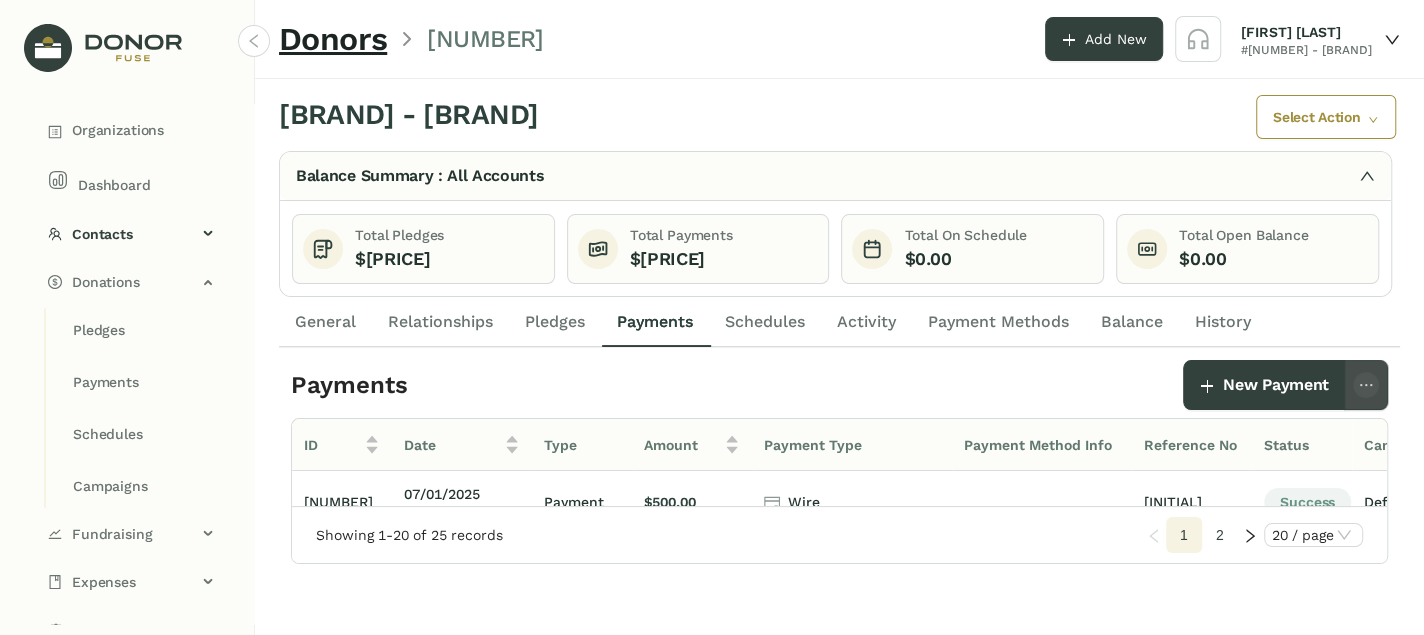 click at bounding box center (1366, 385) 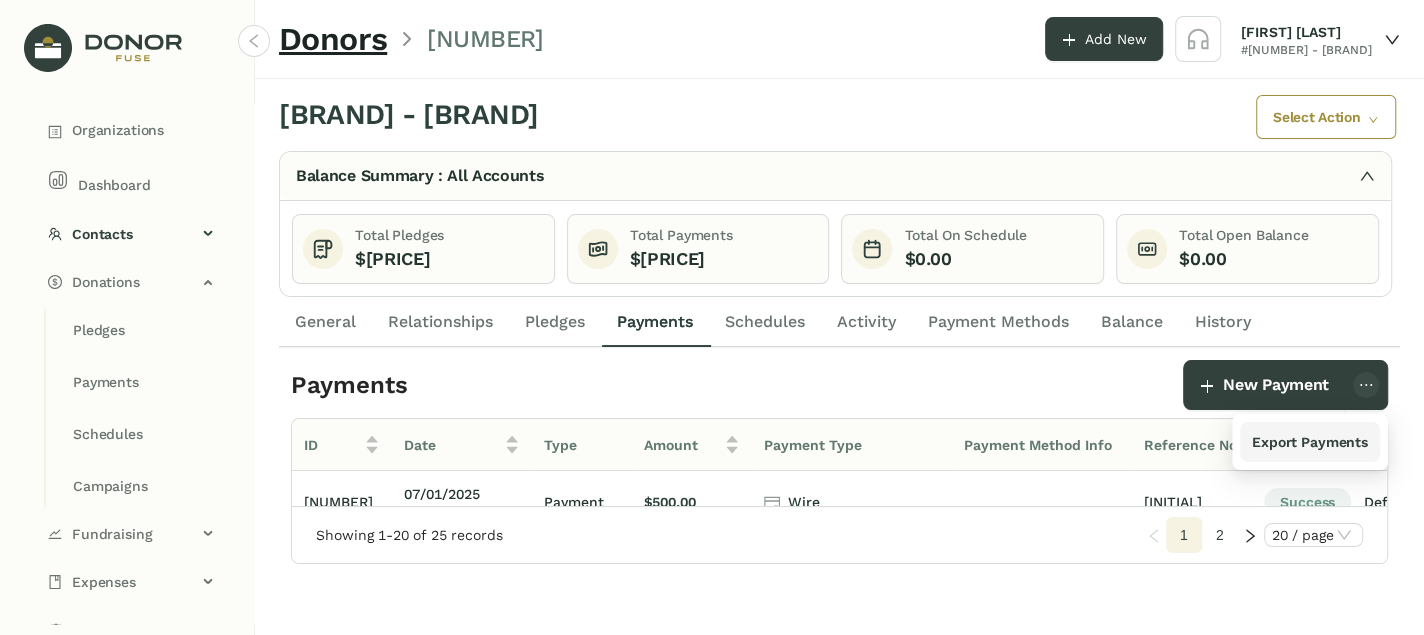 click on "Export Payments" at bounding box center (1310, 442) 